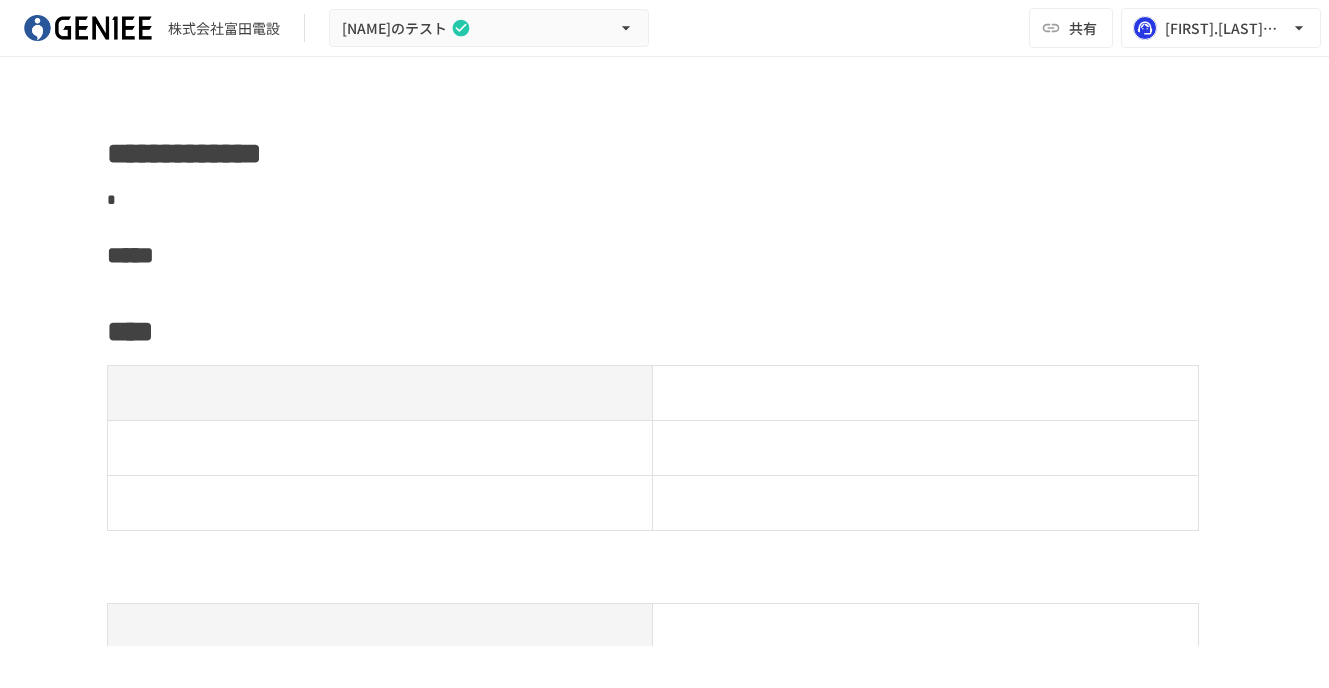 scroll, scrollTop: 0, scrollLeft: 0, axis: both 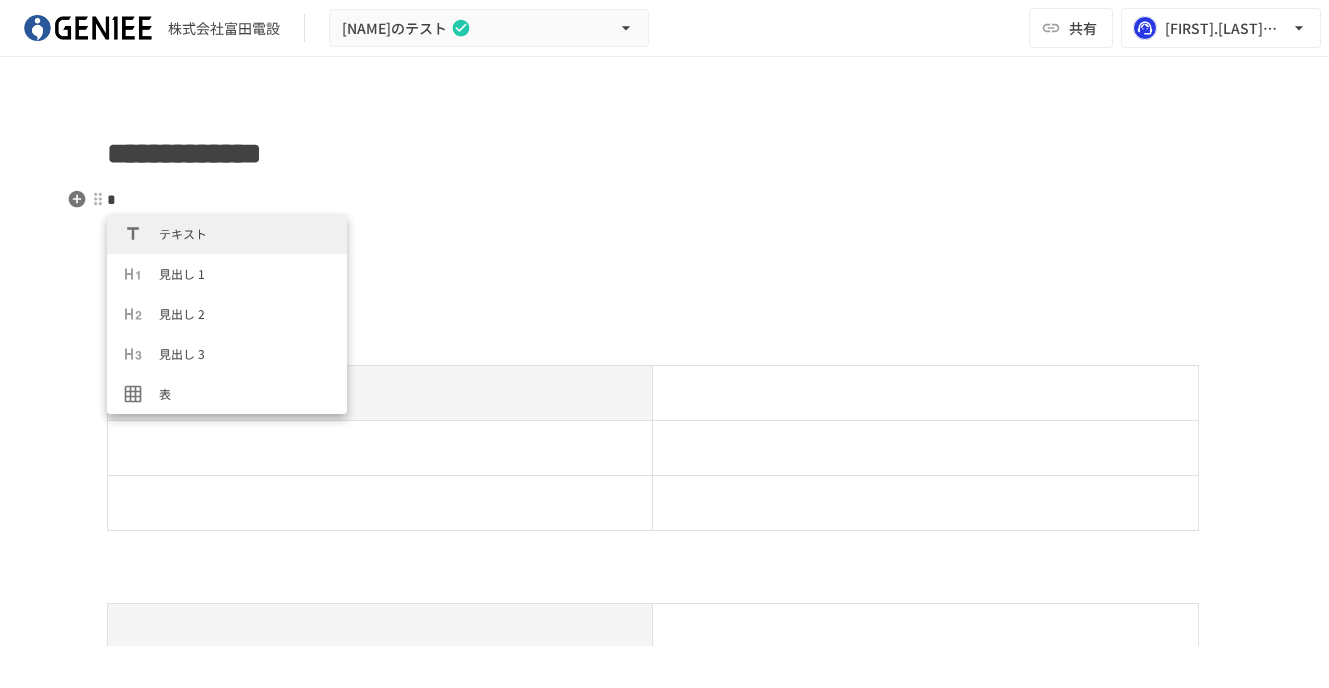 click on "*" at bounding box center [665, 200] 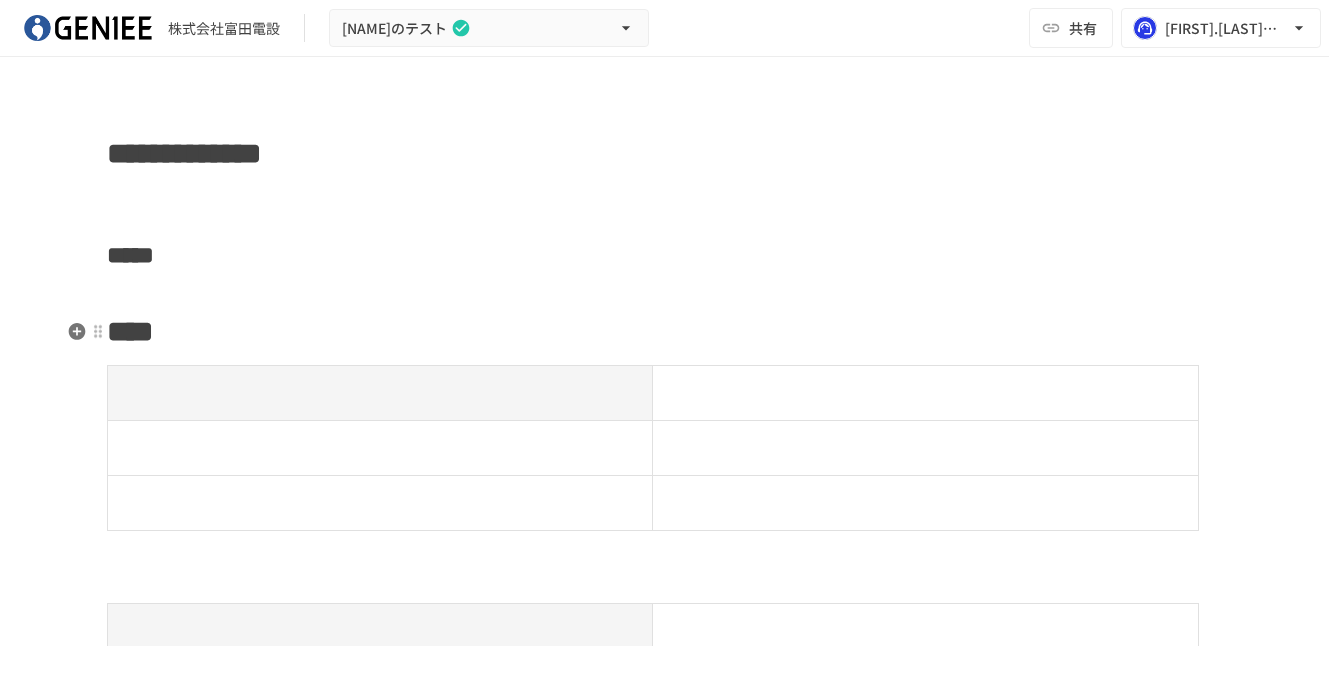 click on "**********" at bounding box center (665, 969) 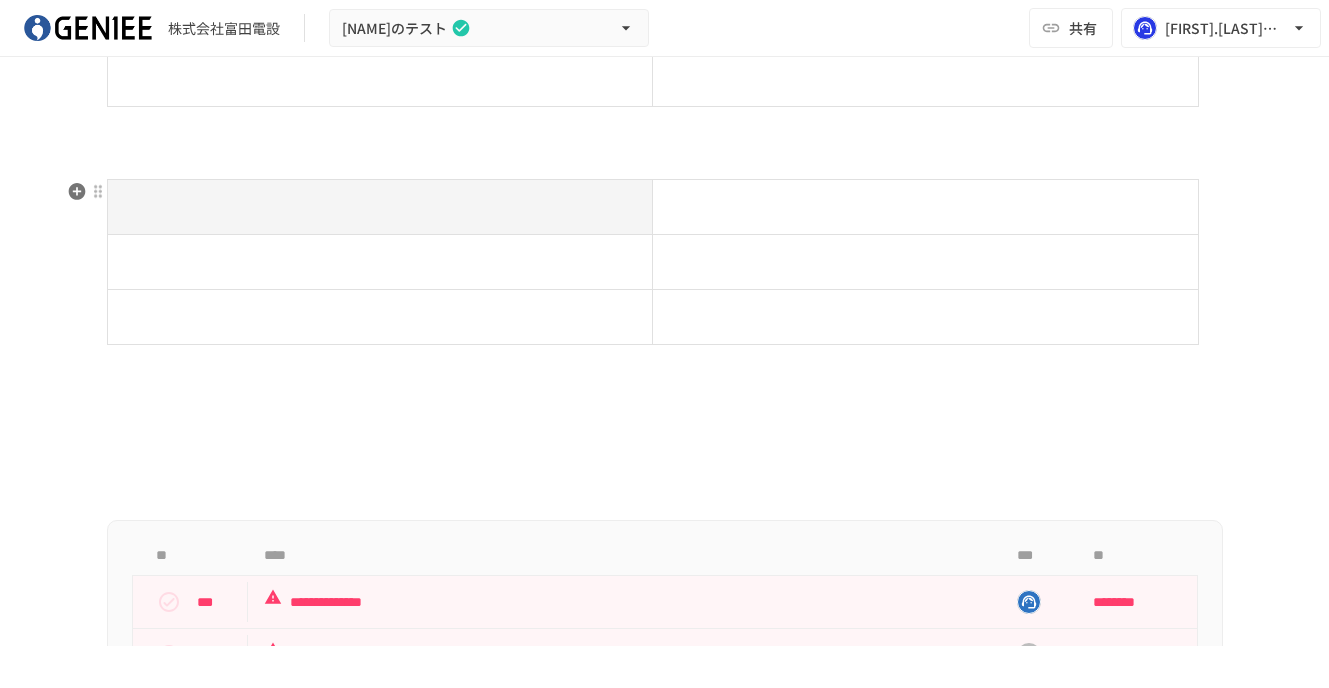 scroll, scrollTop: 426, scrollLeft: 0, axis: vertical 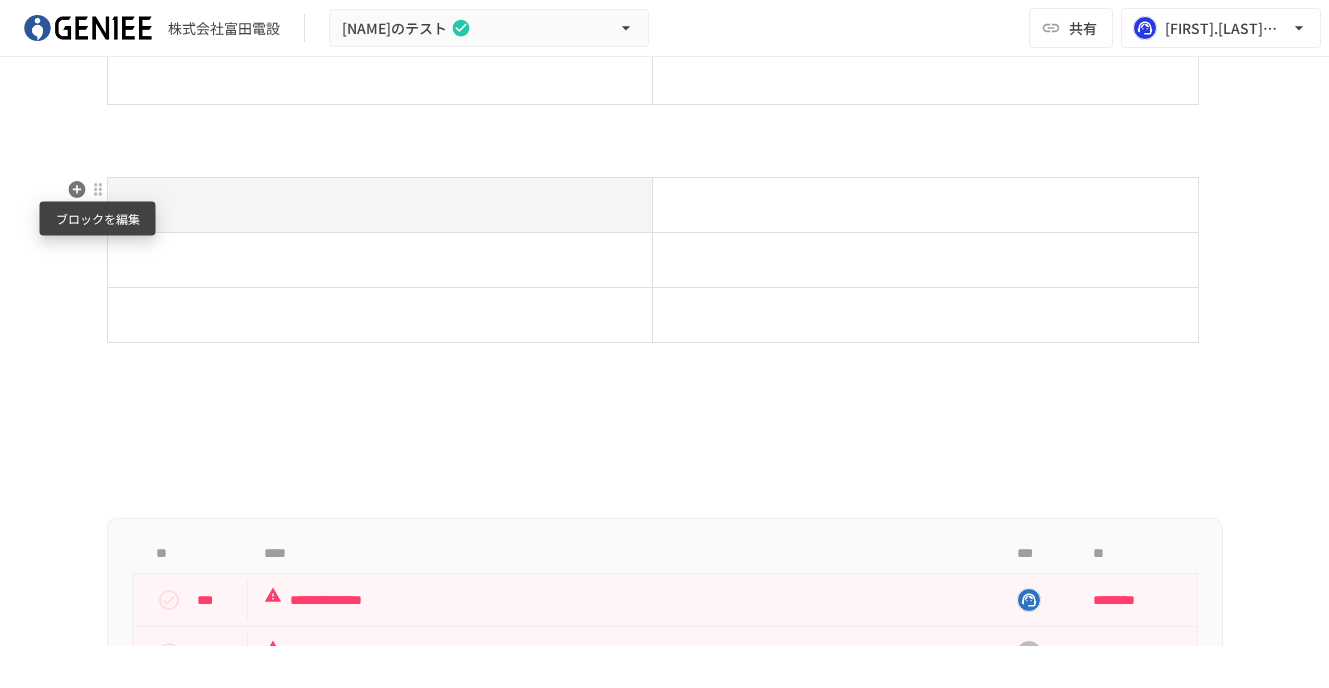 click at bounding box center [98, 189] 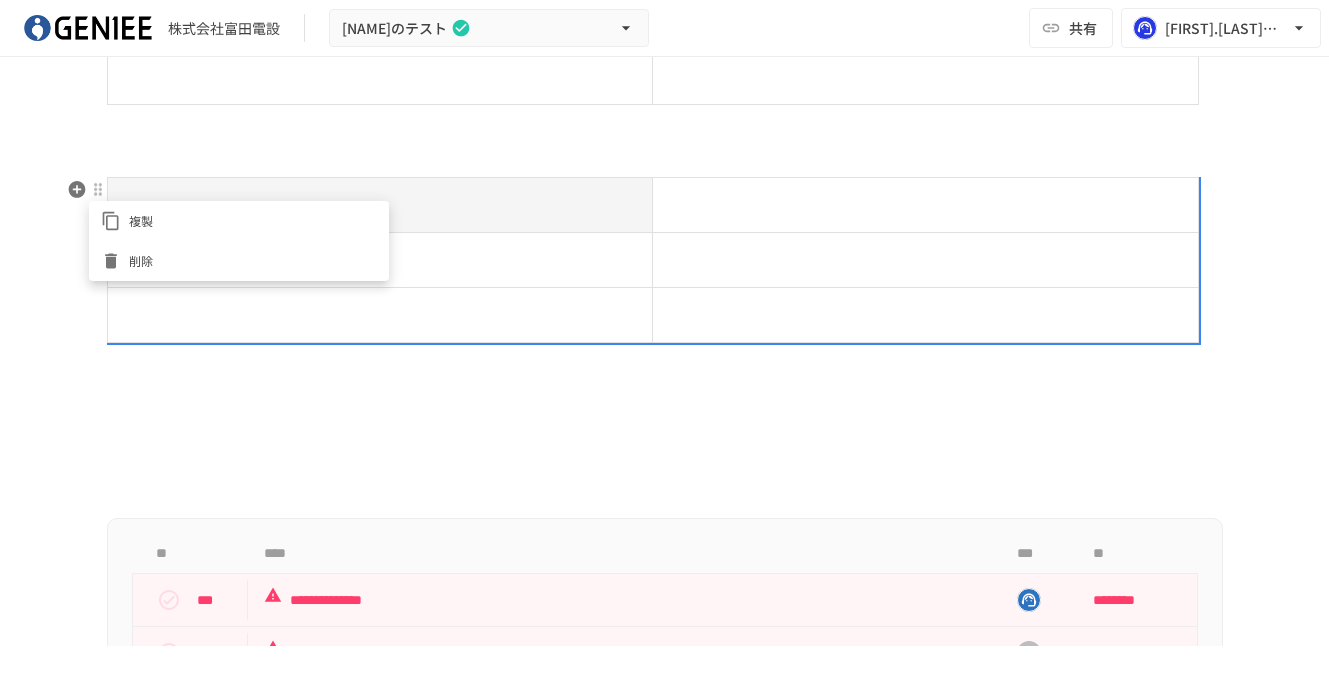 click at bounding box center (664, 344) 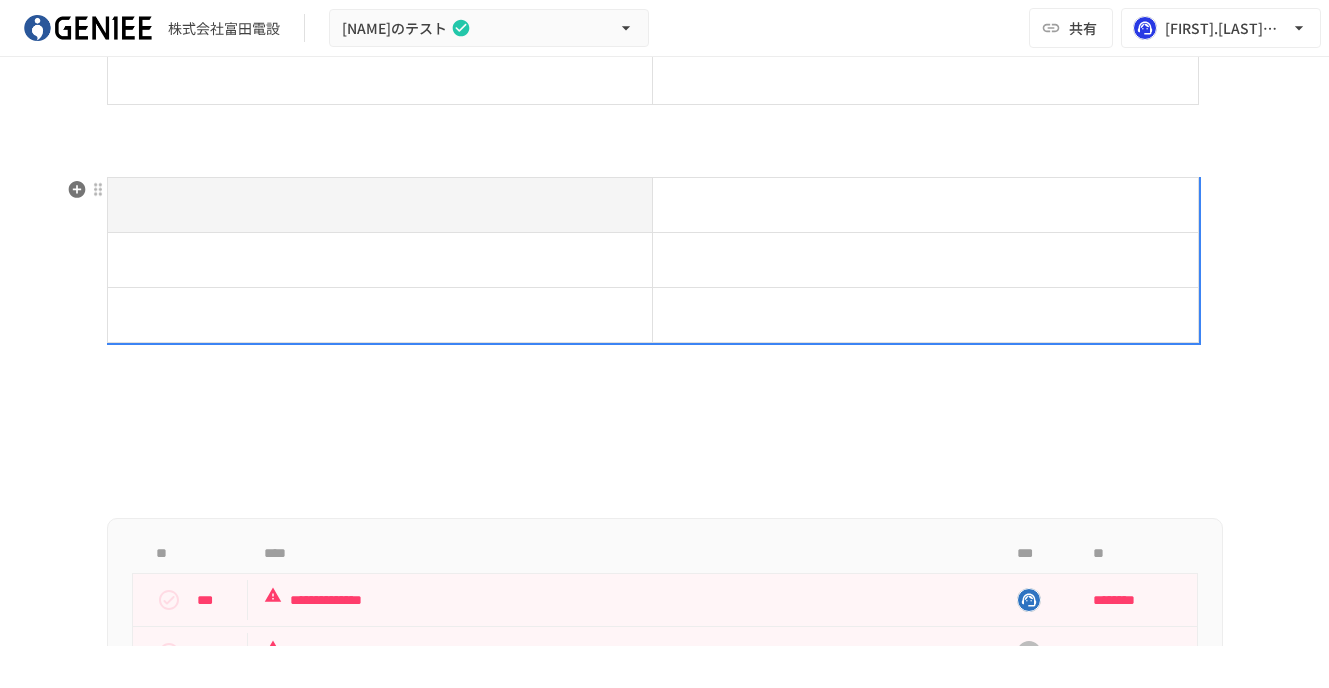 click on "**********" at bounding box center (665, 543) 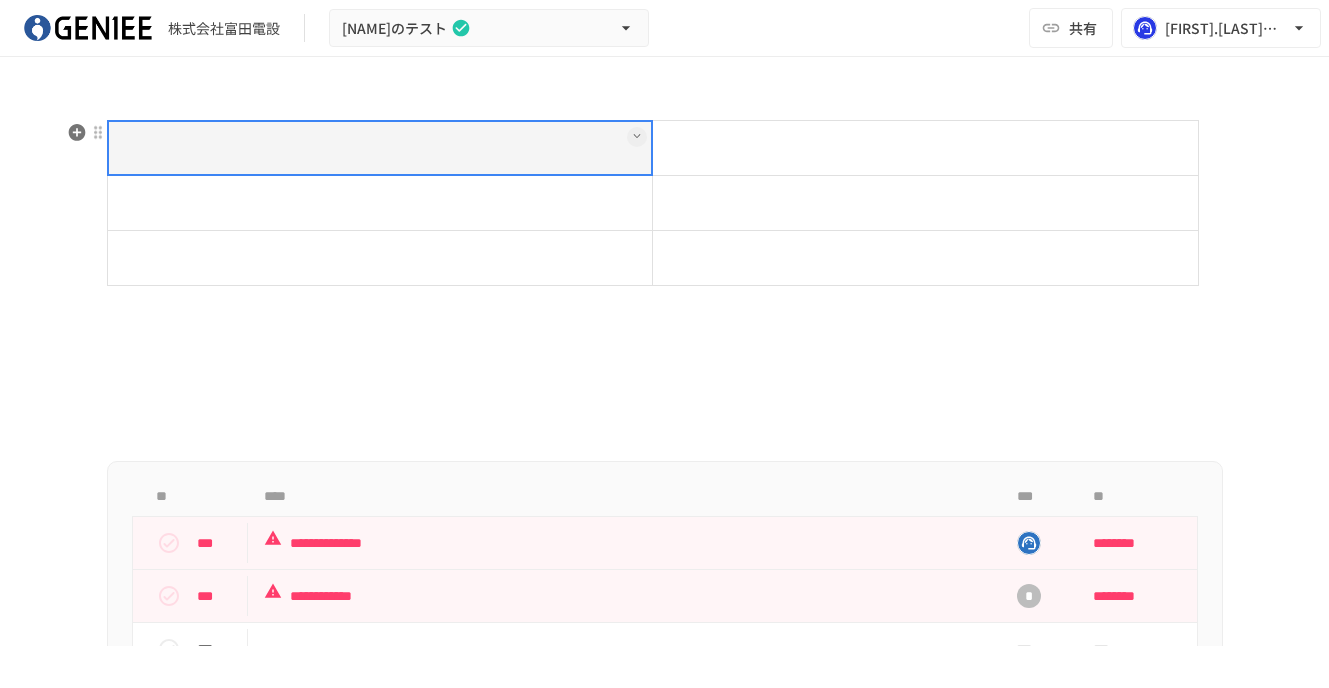 scroll, scrollTop: 502, scrollLeft: 0, axis: vertical 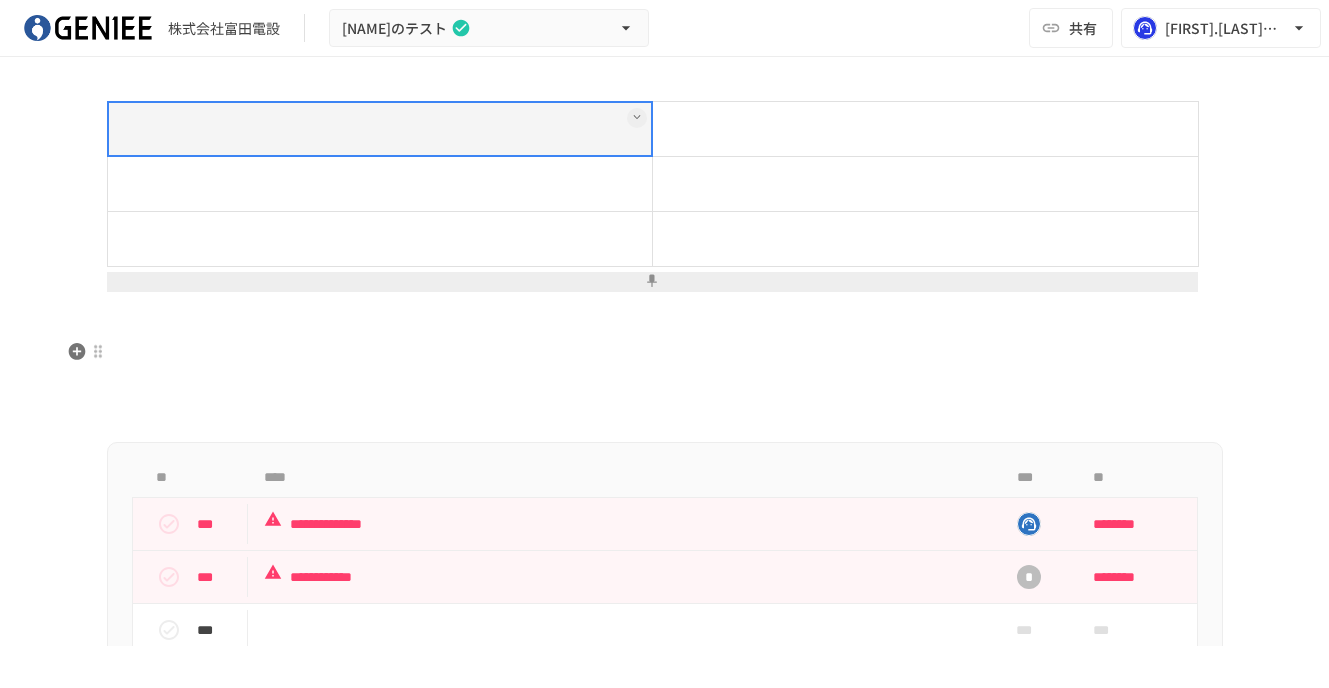 click at bounding box center [665, 352] 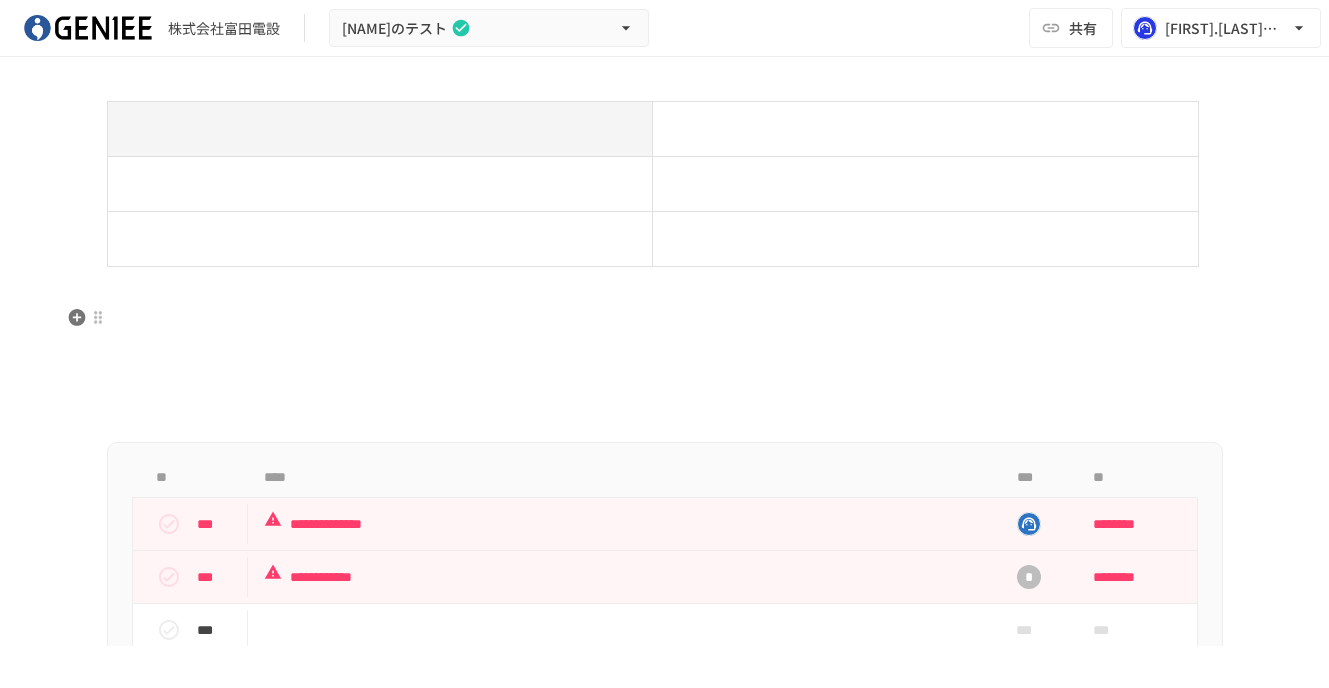 click at bounding box center [665, 318] 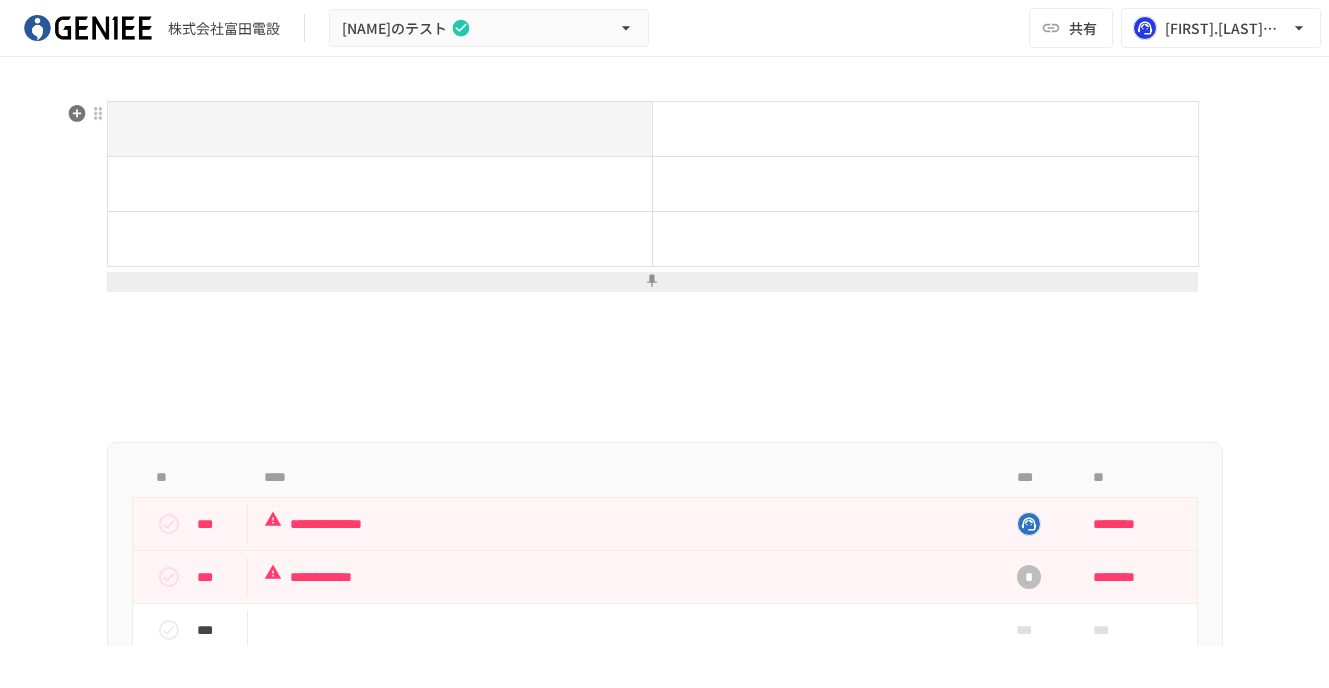 click at bounding box center [652, 282] 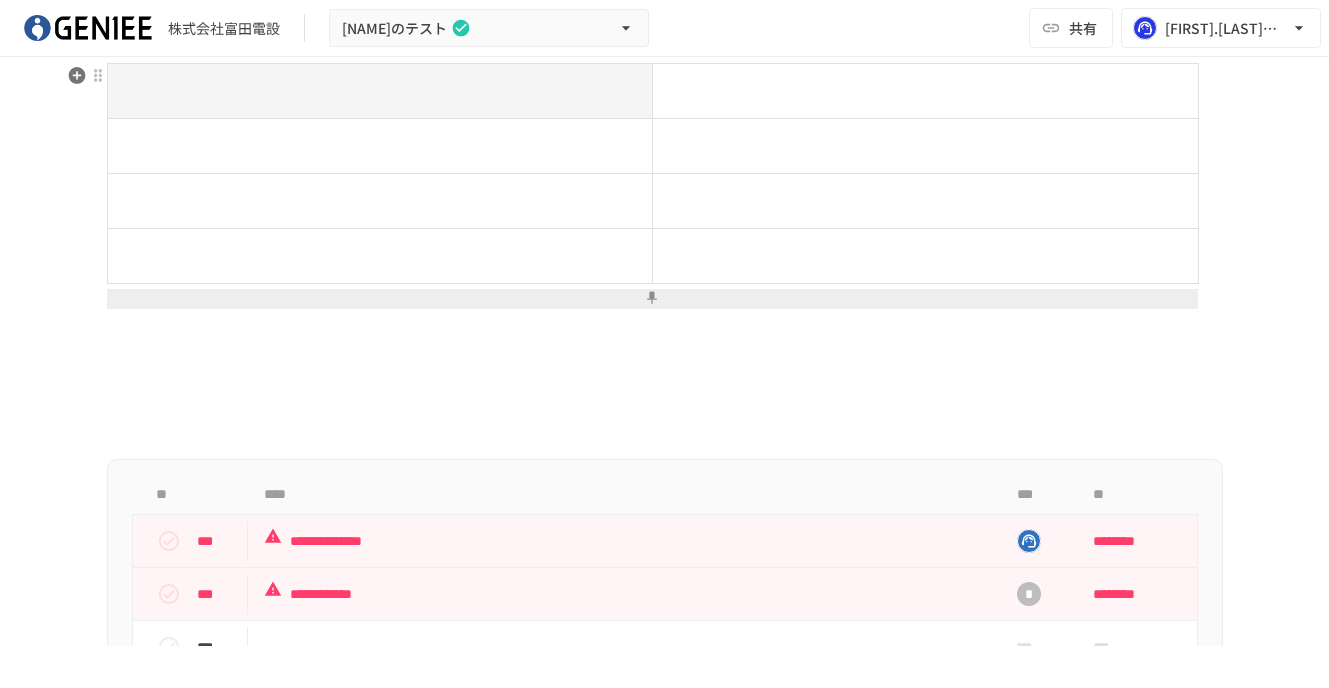 scroll, scrollTop: 545, scrollLeft: 0, axis: vertical 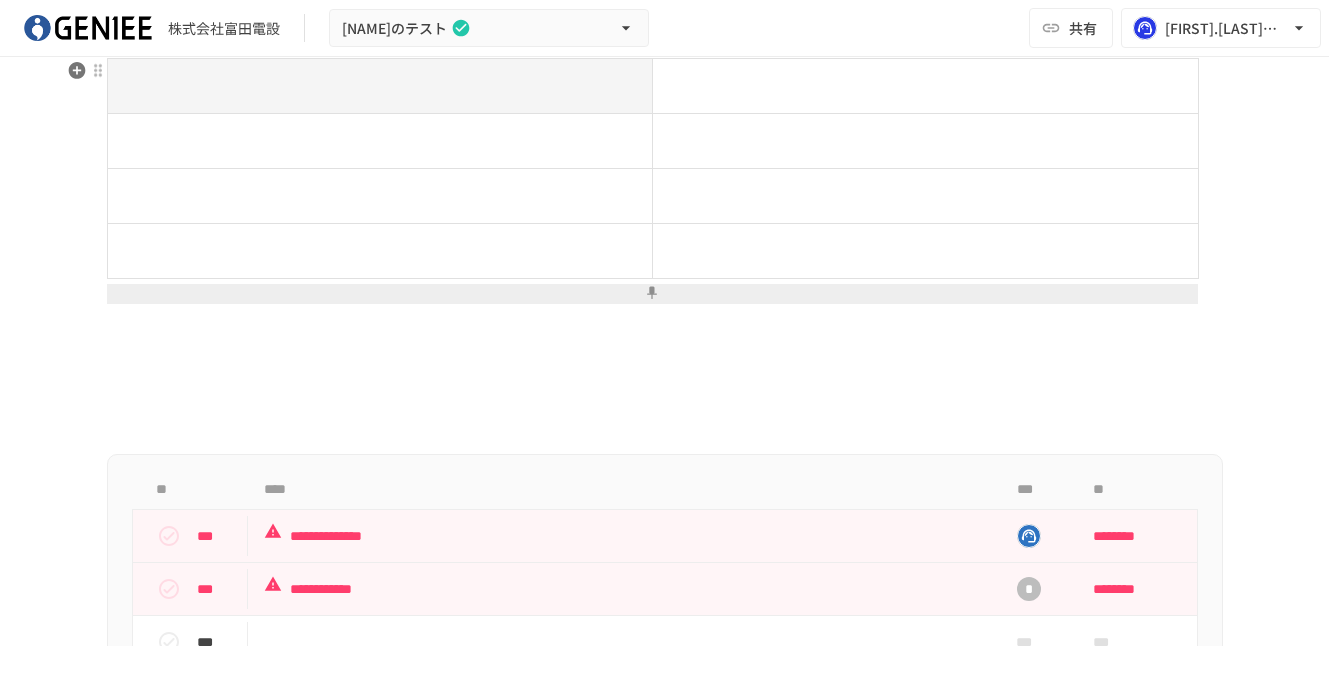 click at bounding box center (652, 294) 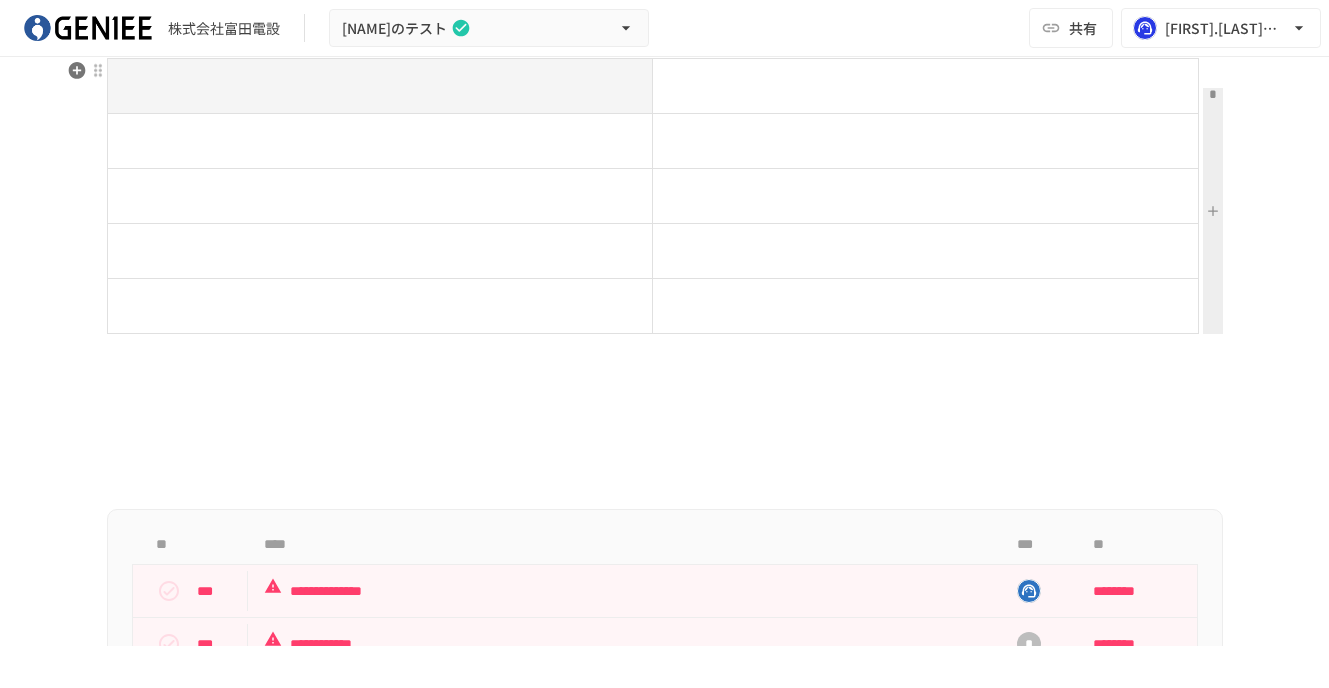 click at bounding box center [1213, 211] 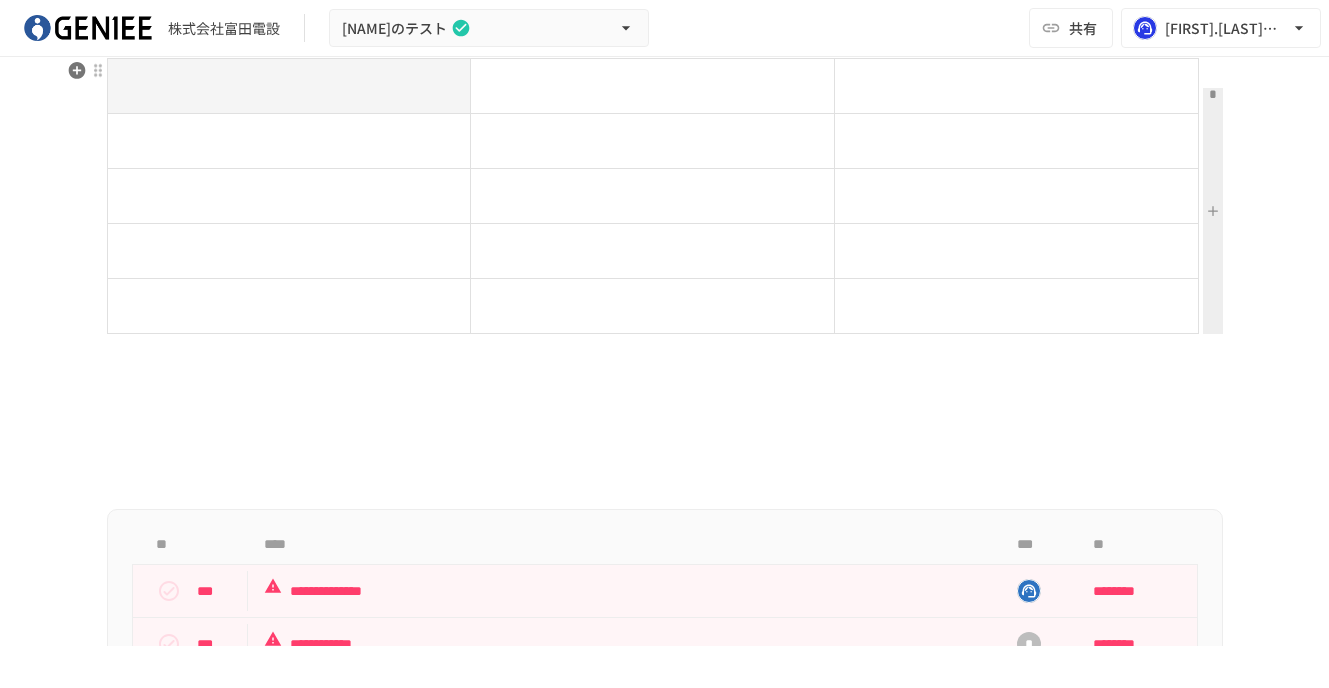 click at bounding box center (1213, 211) 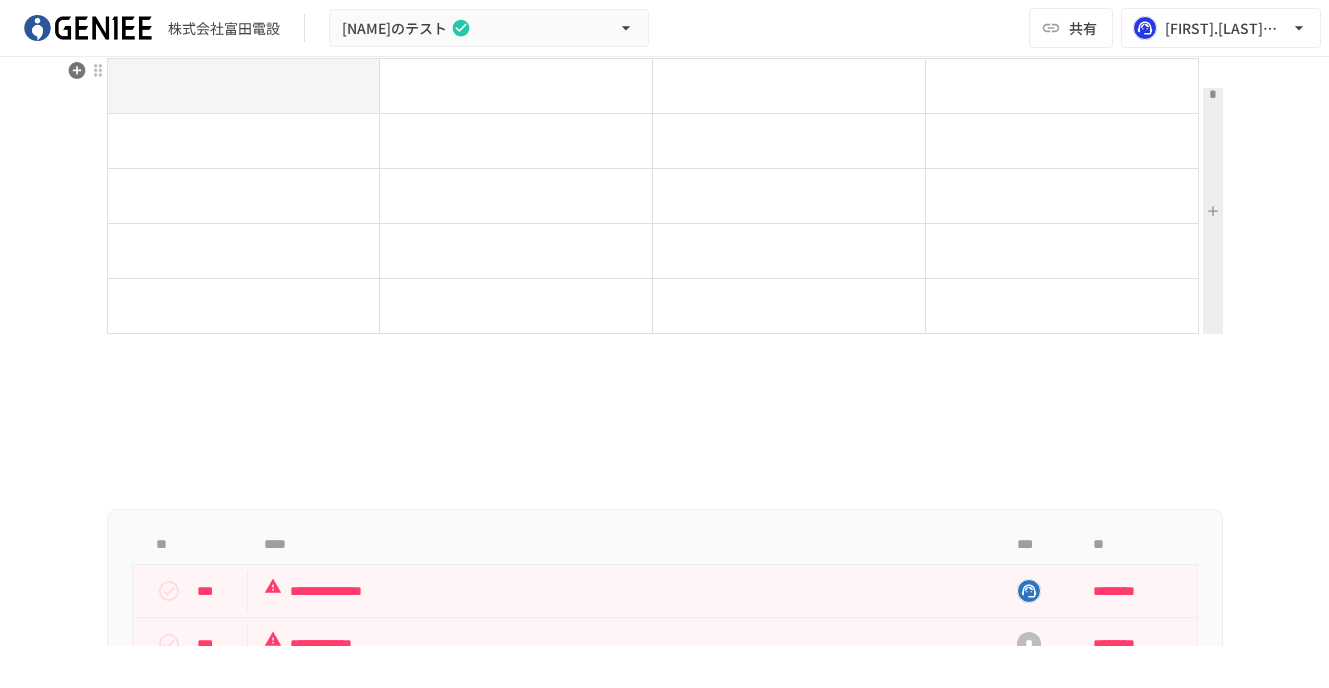 click on "**********" at bounding box center [665, 479] 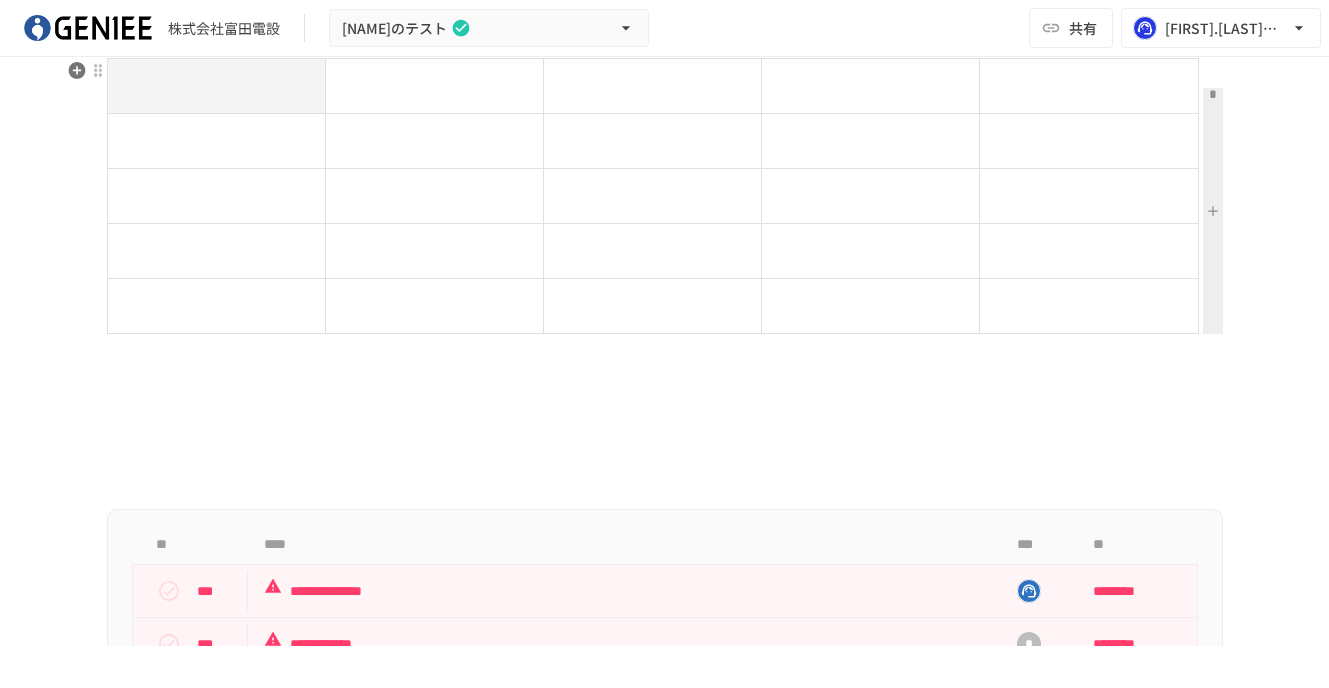 click at bounding box center [1213, 211] 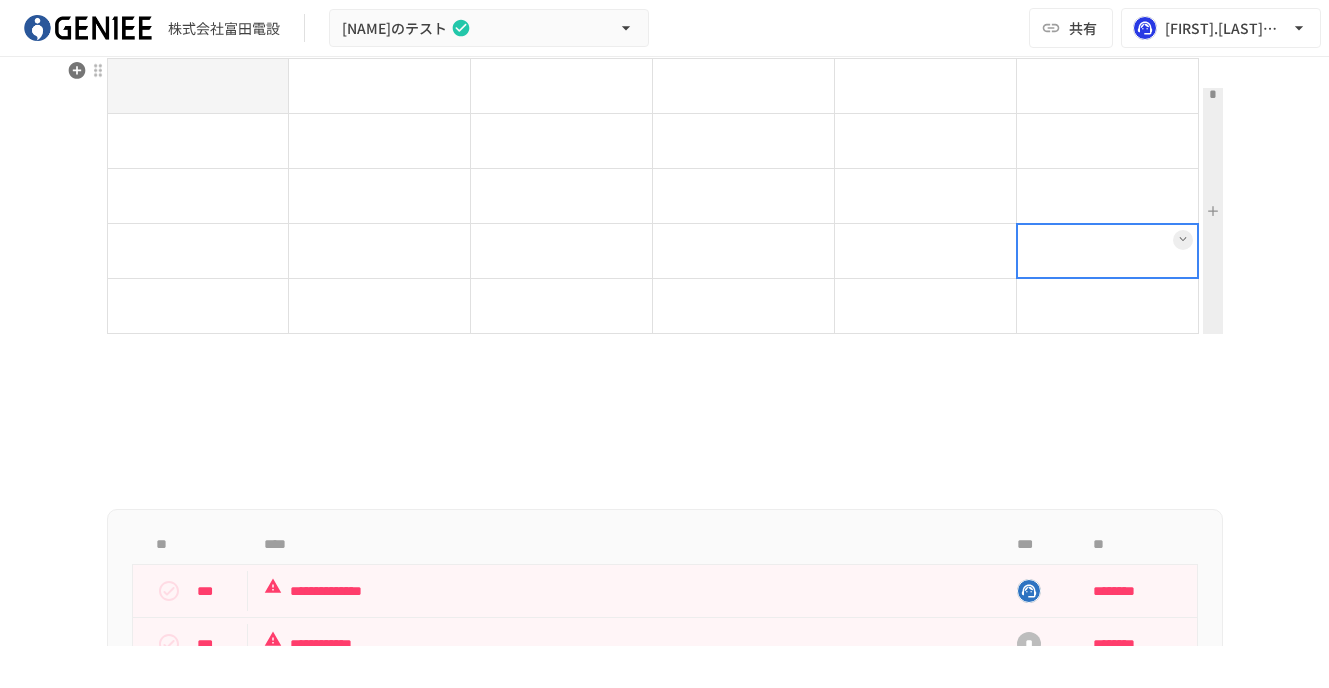 click at bounding box center (1107, 251) 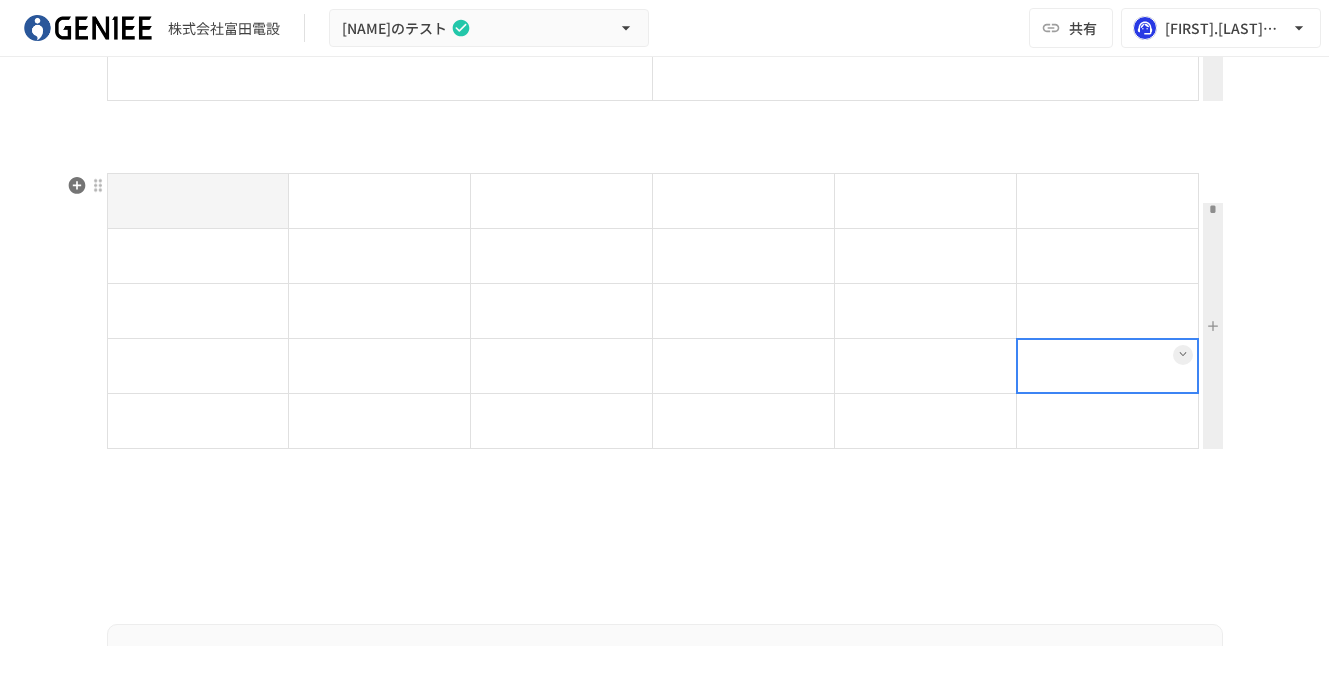 scroll, scrollTop: 398, scrollLeft: 0, axis: vertical 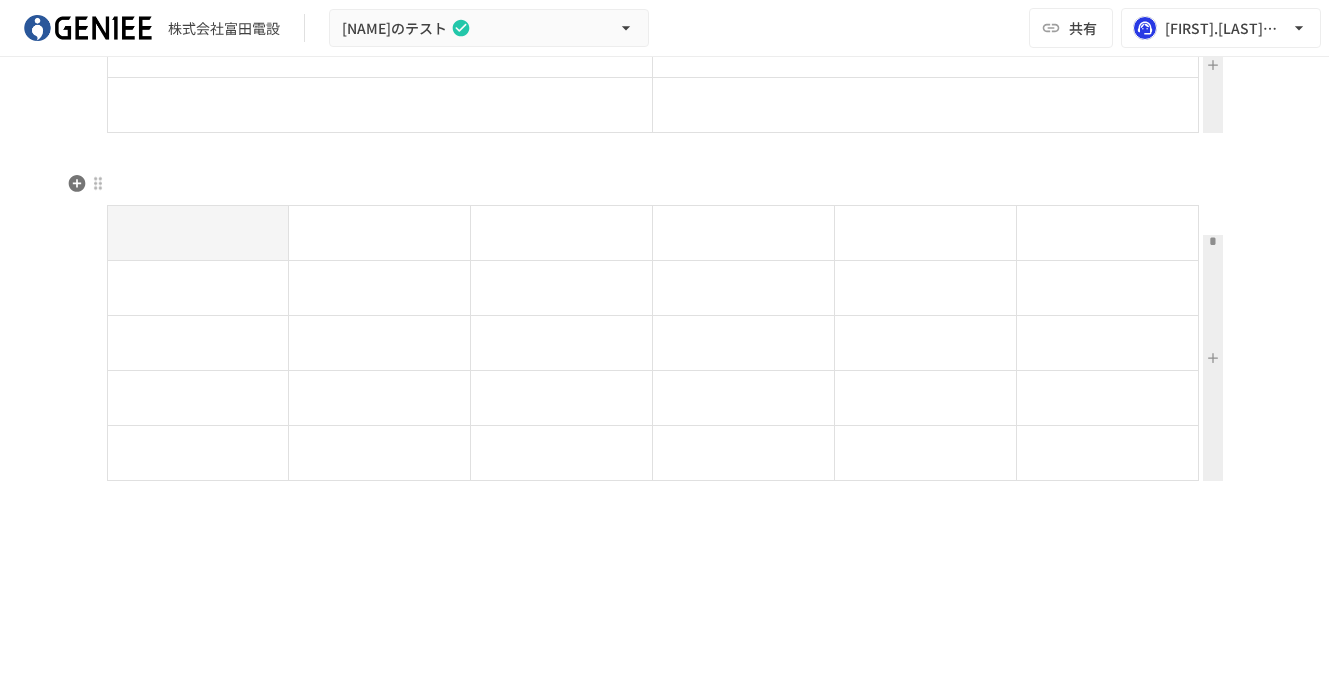 click at bounding box center (665, 184) 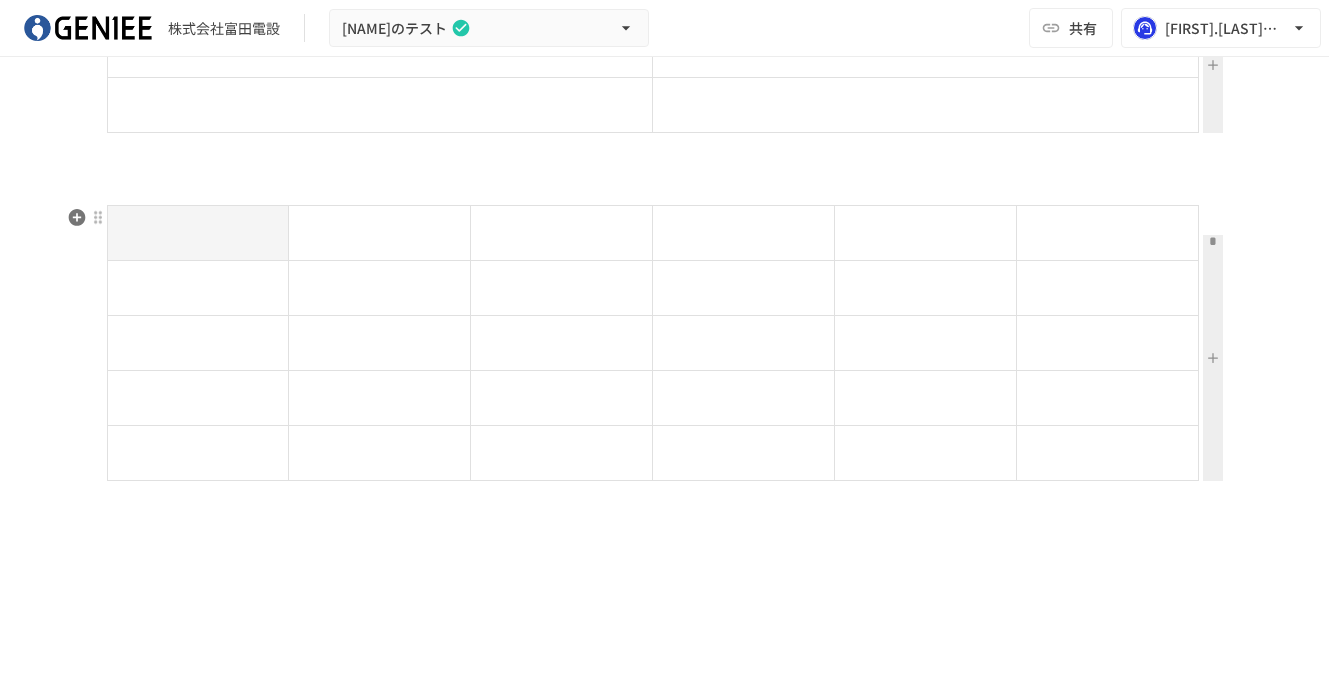 click at bounding box center (1107, 398) 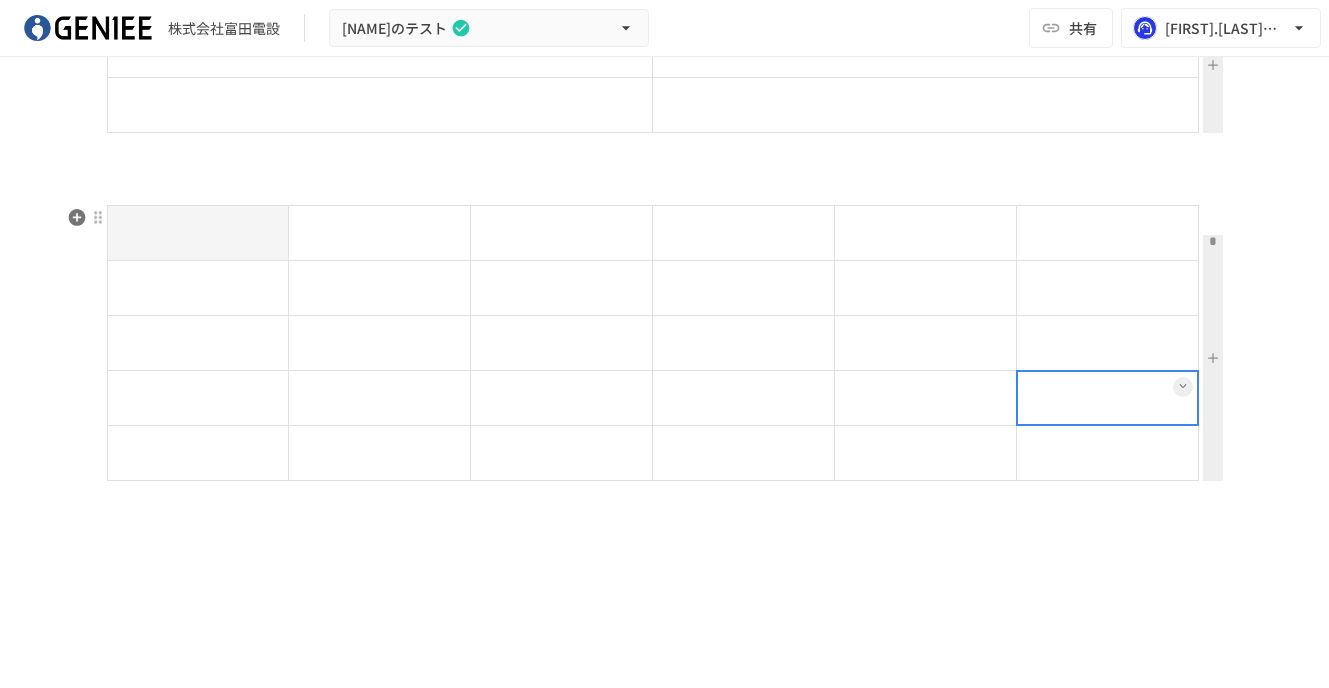 click at bounding box center [1107, 233] 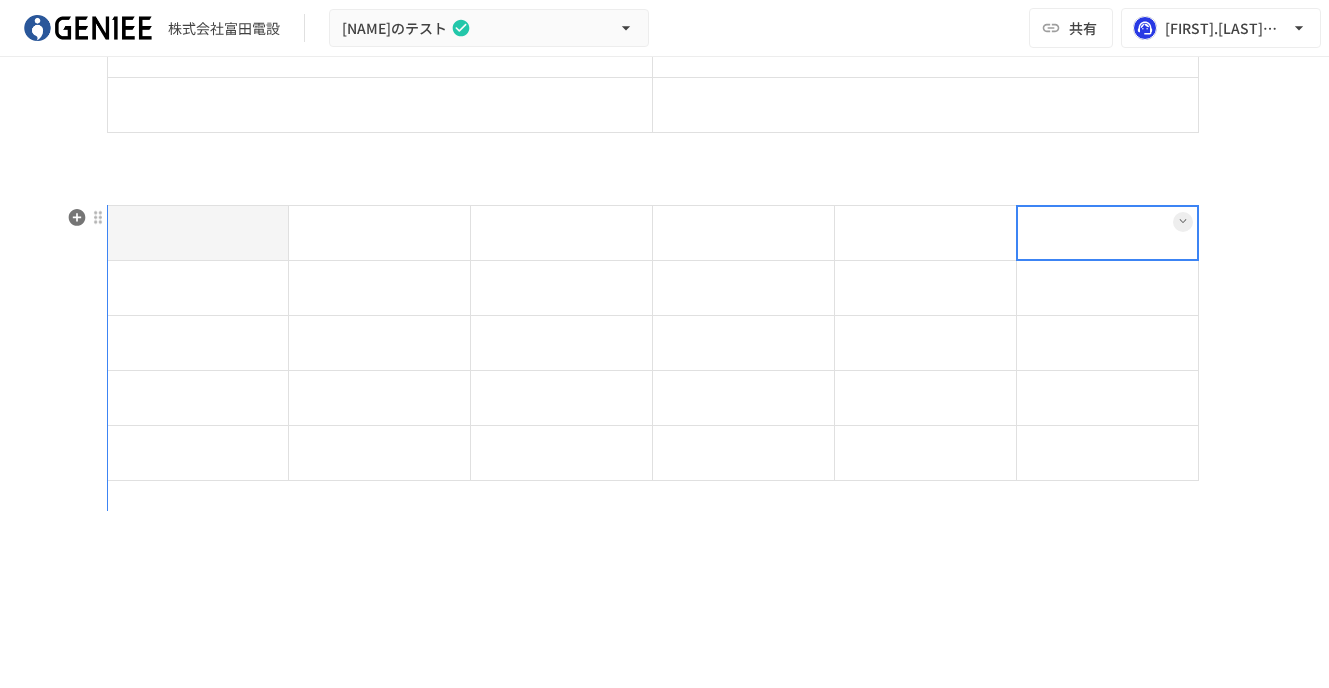 click at bounding box center (288, 233) 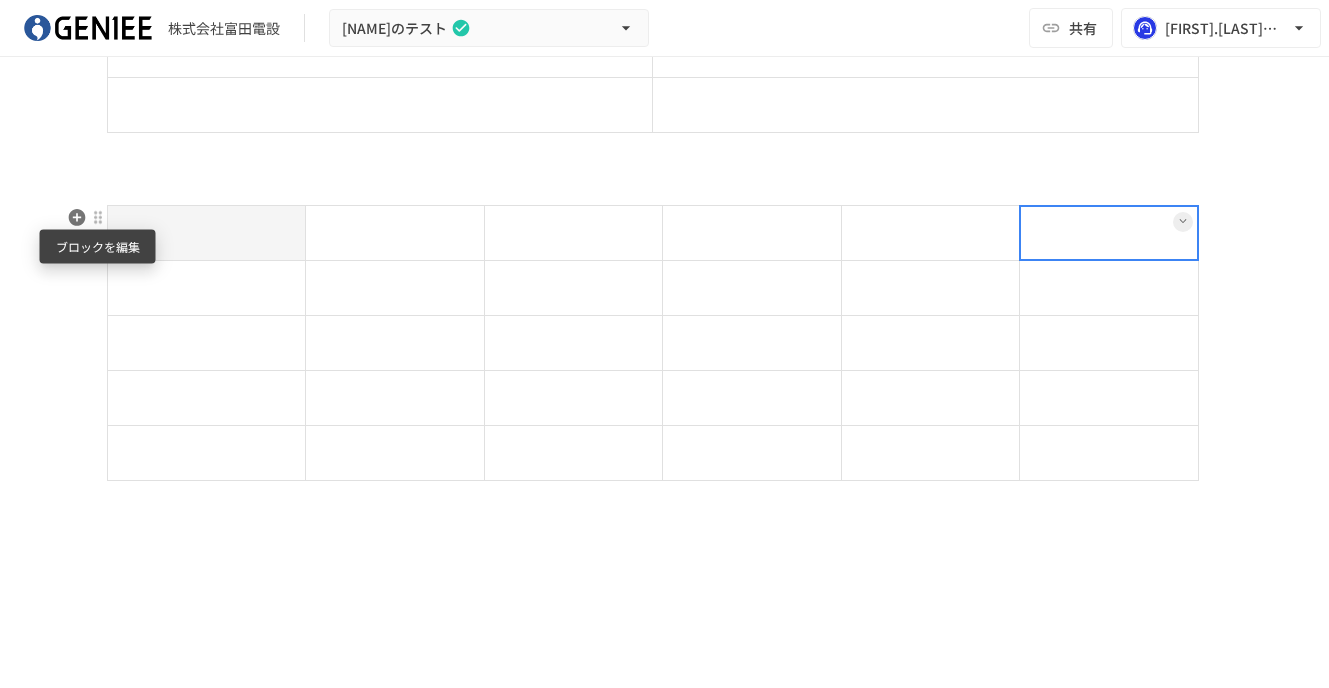 click at bounding box center [98, 217] 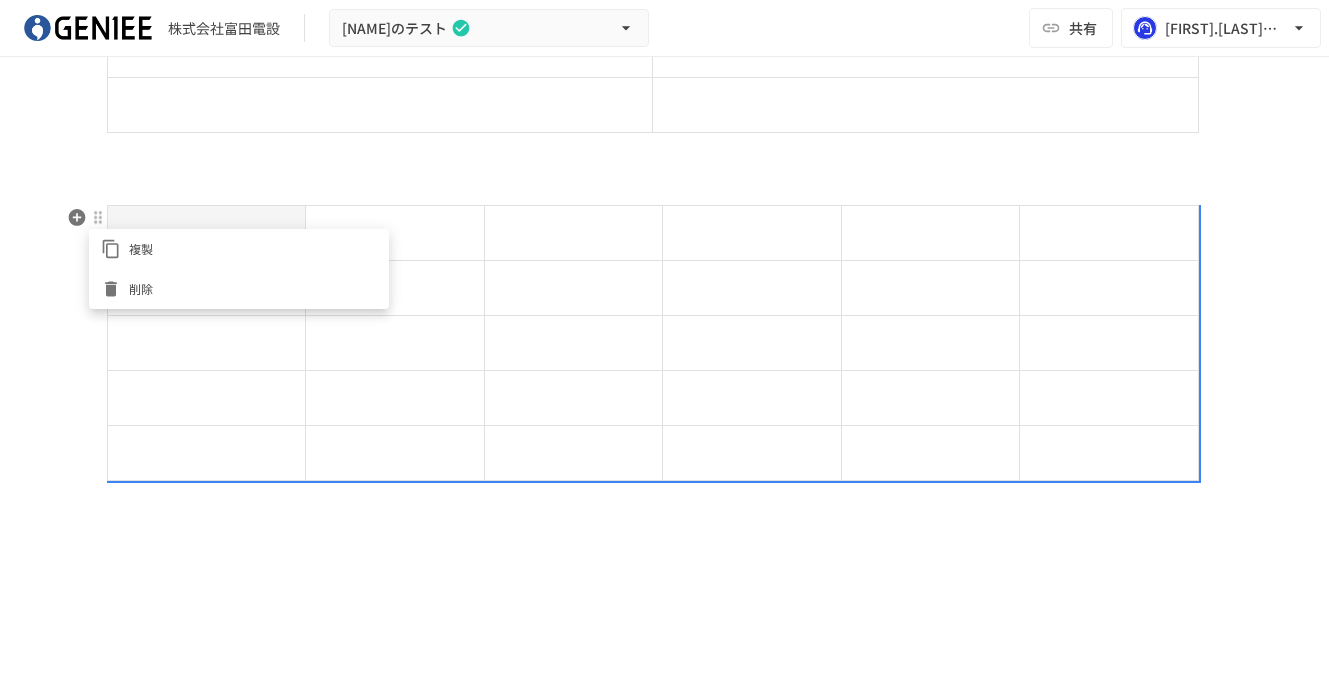 type 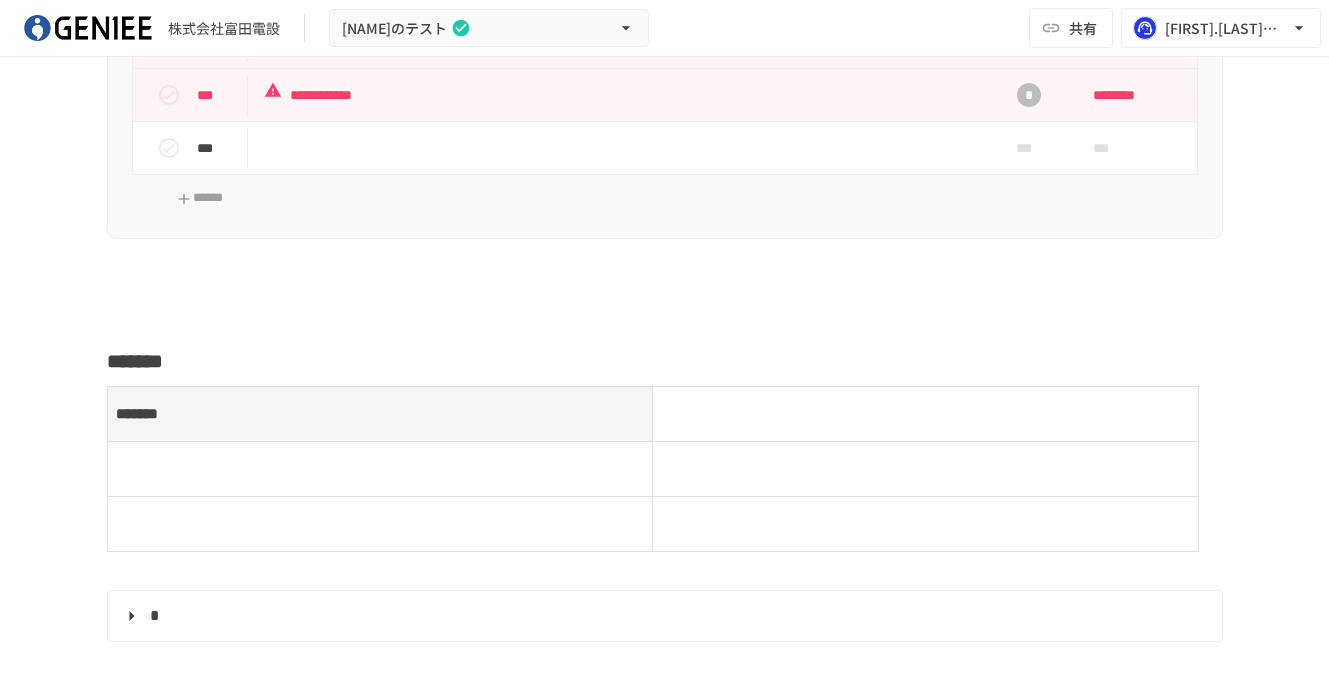 scroll, scrollTop: 793, scrollLeft: 0, axis: vertical 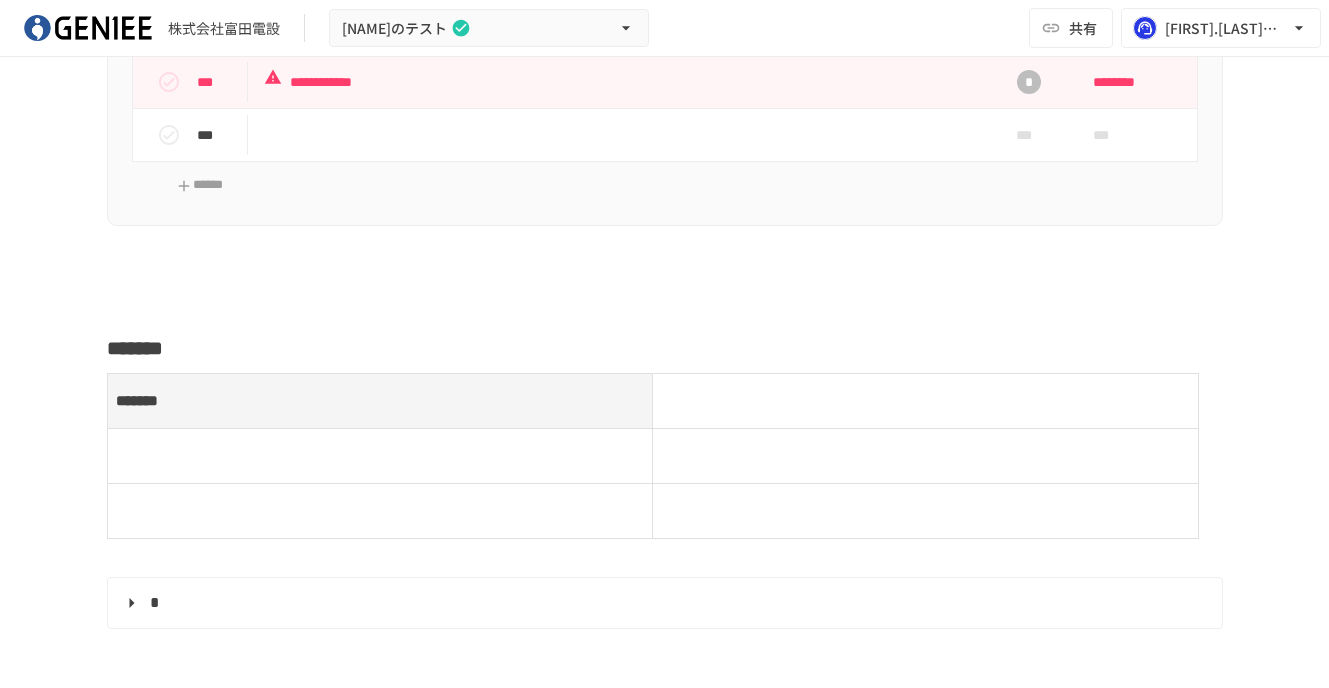 click at bounding box center [665, 302] 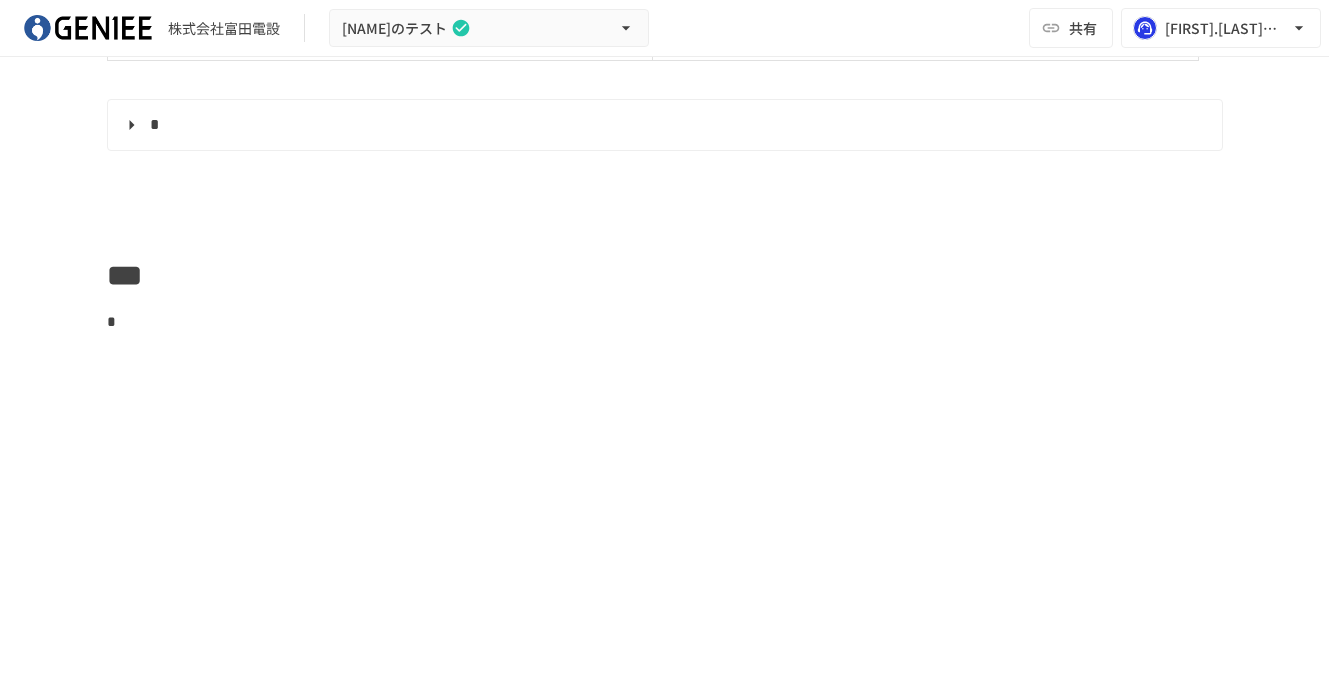 scroll, scrollTop: 1292, scrollLeft: 0, axis: vertical 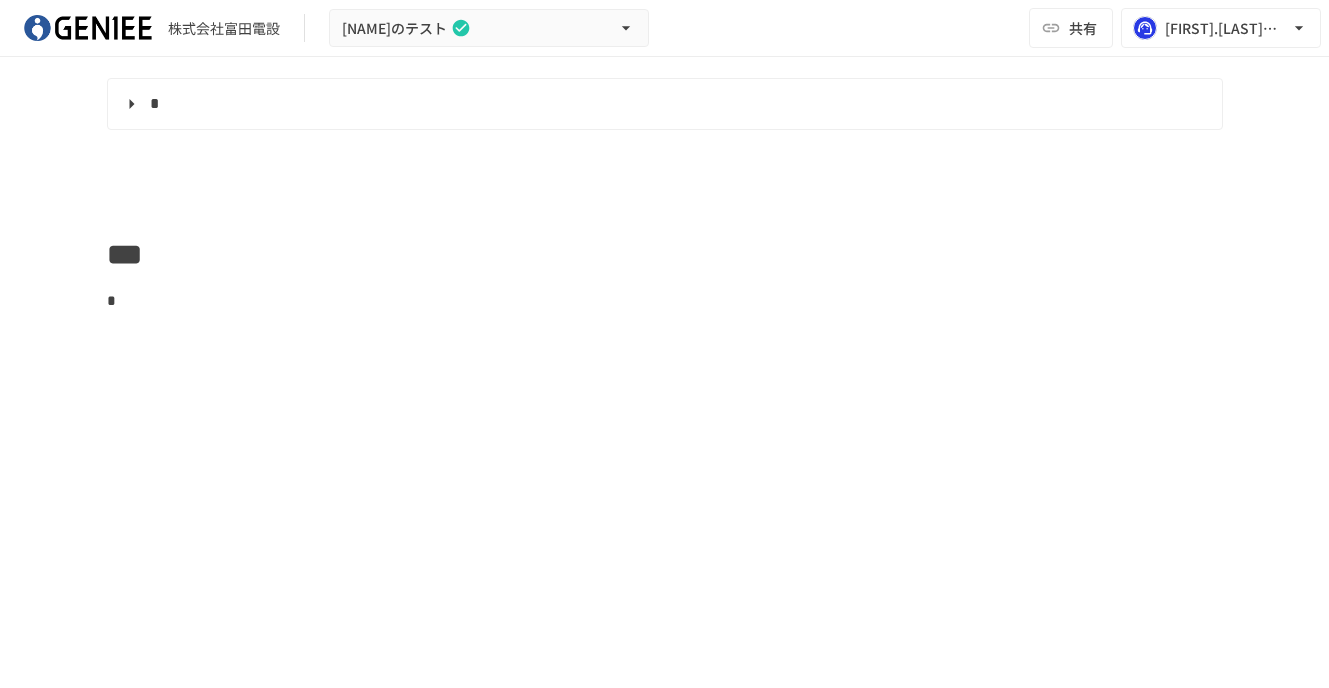 click at bounding box center (665, 185) 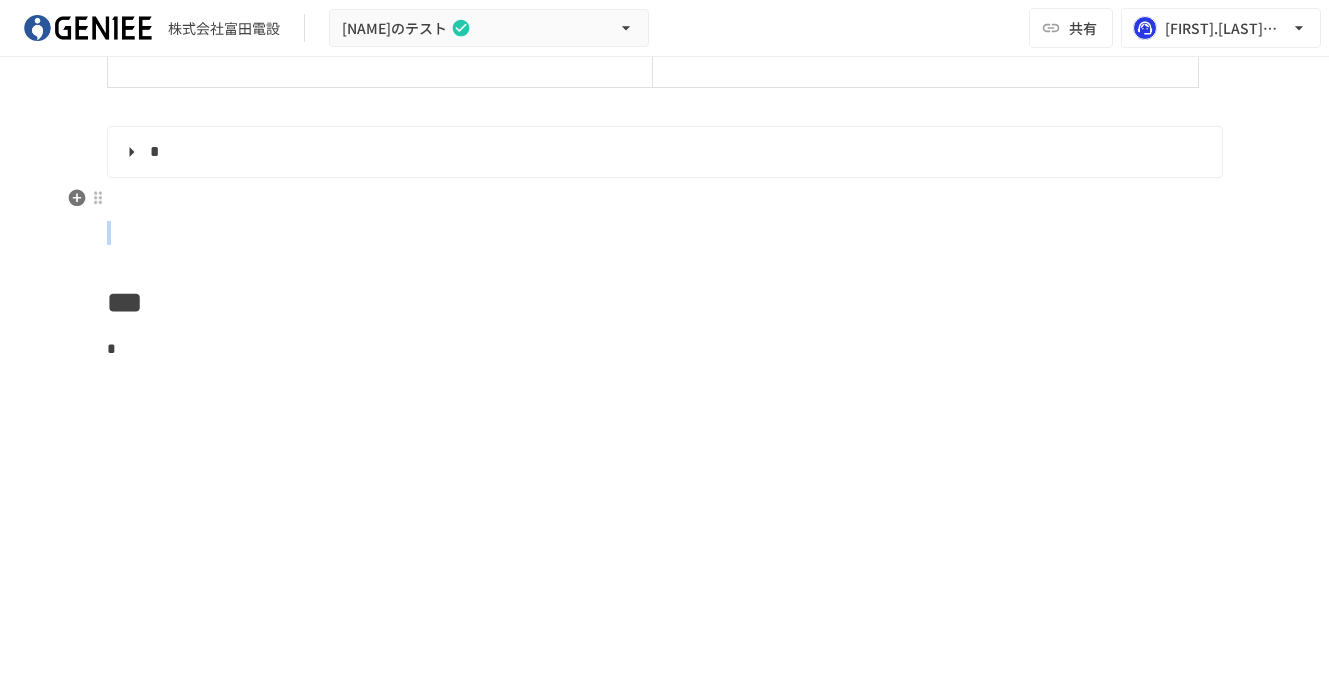 scroll, scrollTop: 1238, scrollLeft: 0, axis: vertical 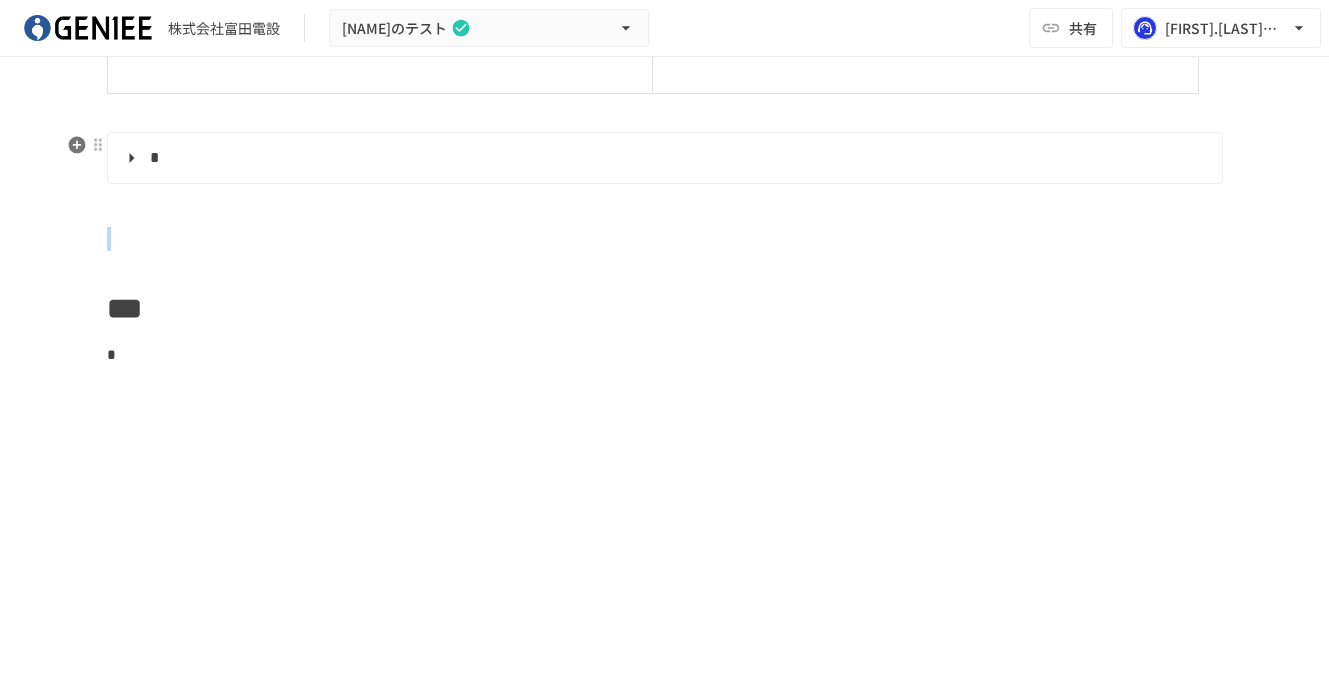click on "*" at bounding box center [663, 158] 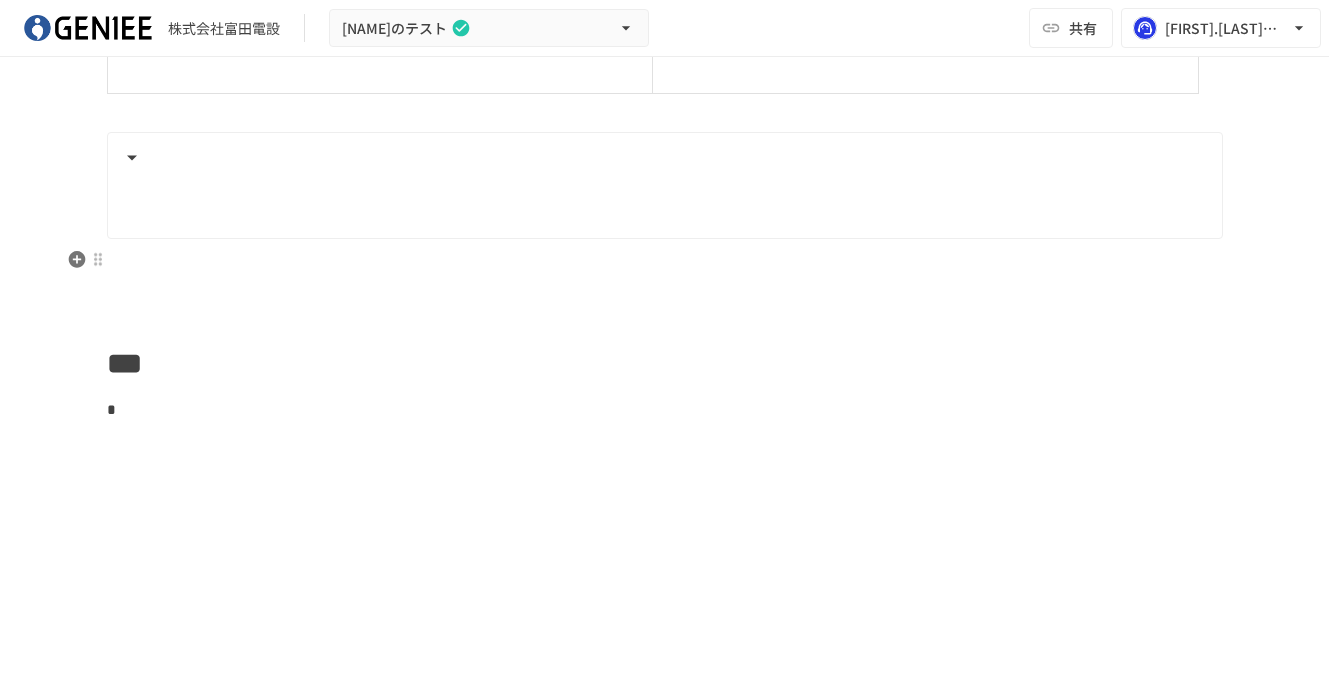 click at bounding box center [665, 260] 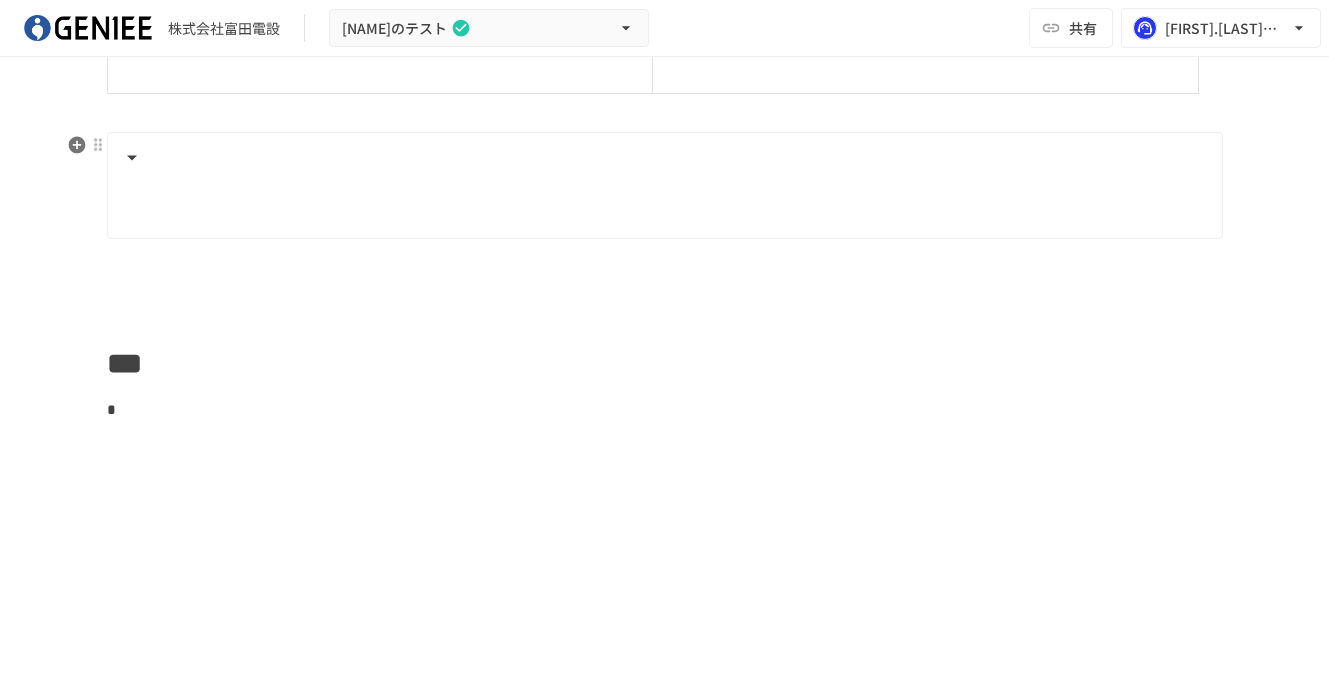 click at bounding box center (663, 158) 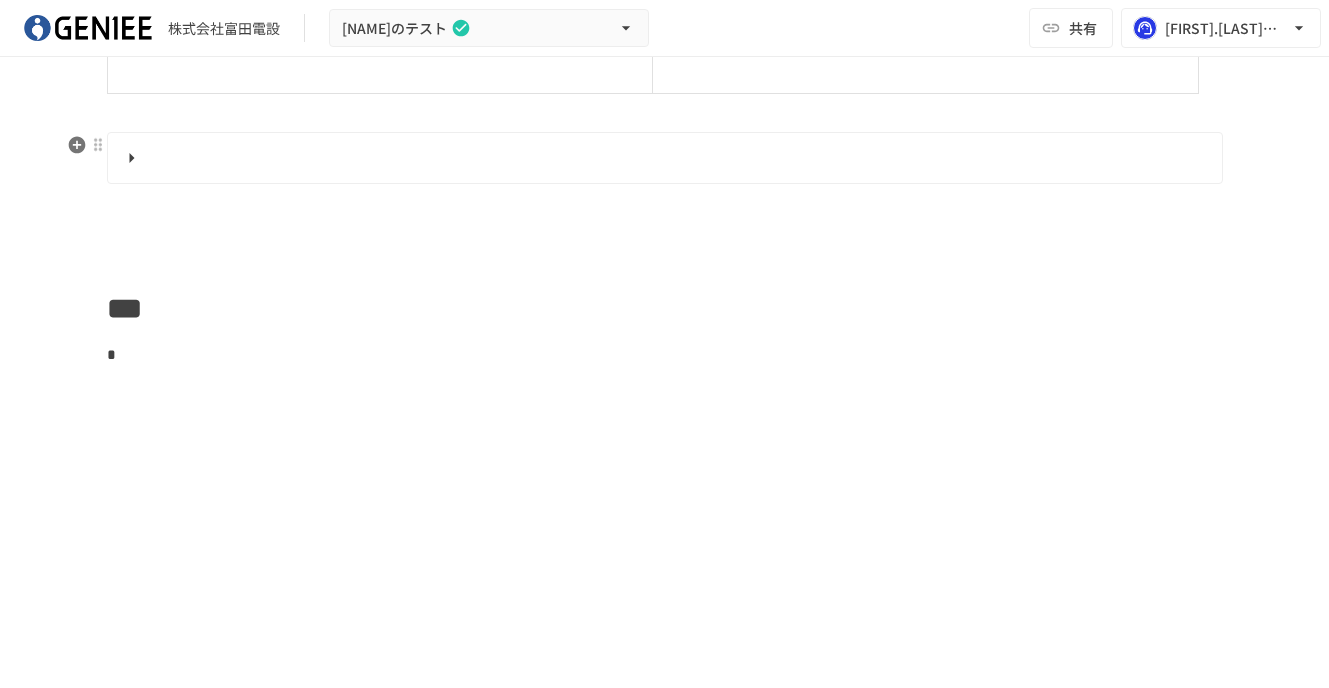 click on "**********" at bounding box center [665, -371] 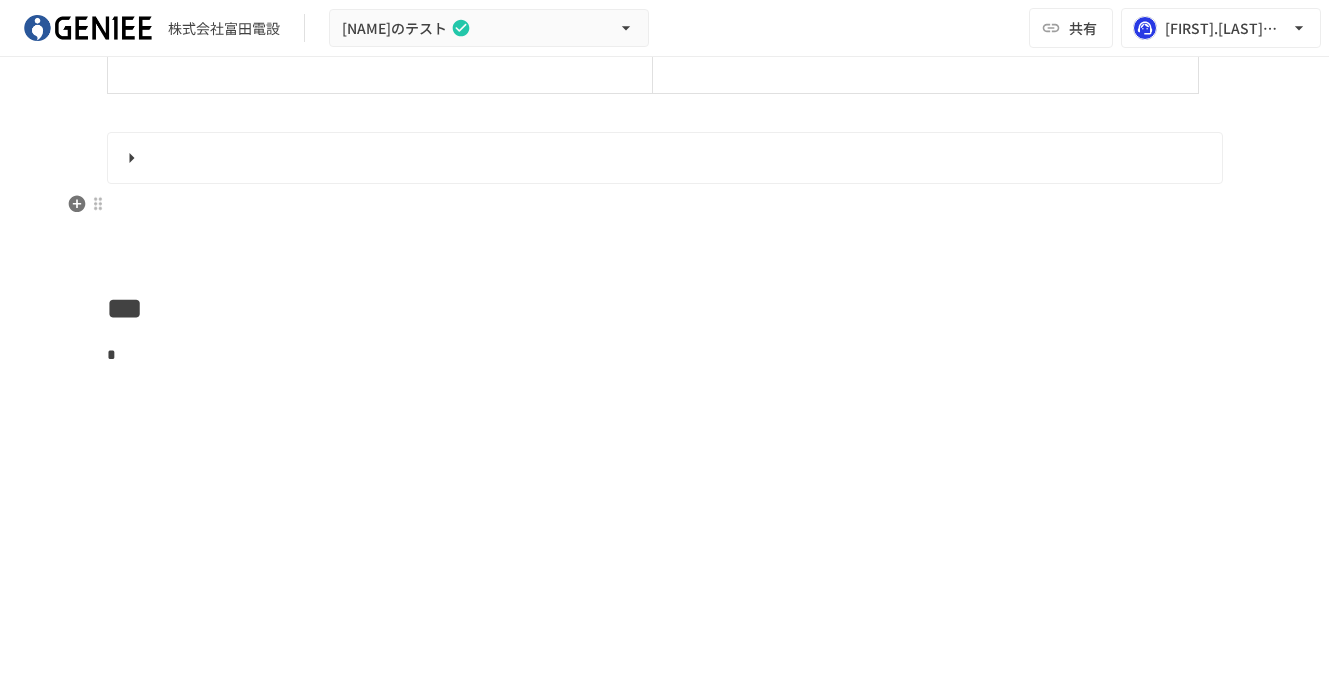 click on "**********" at bounding box center (665, -371) 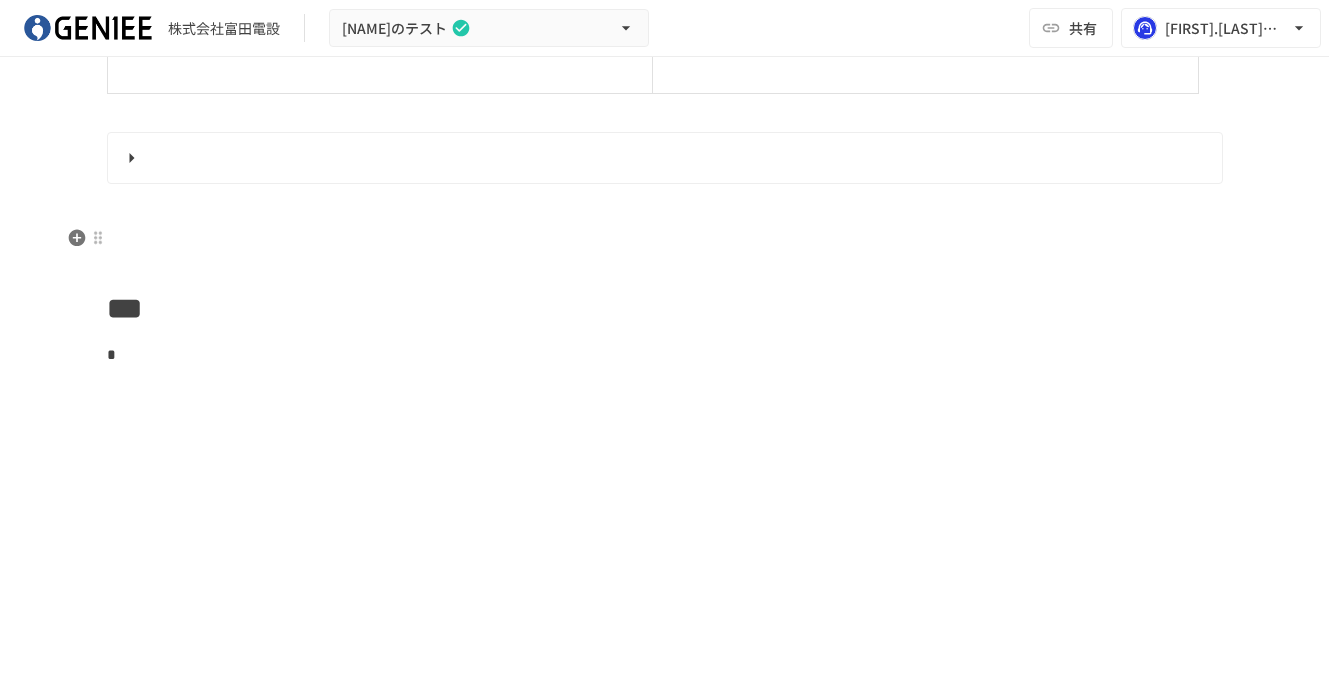 click at bounding box center (665, 239) 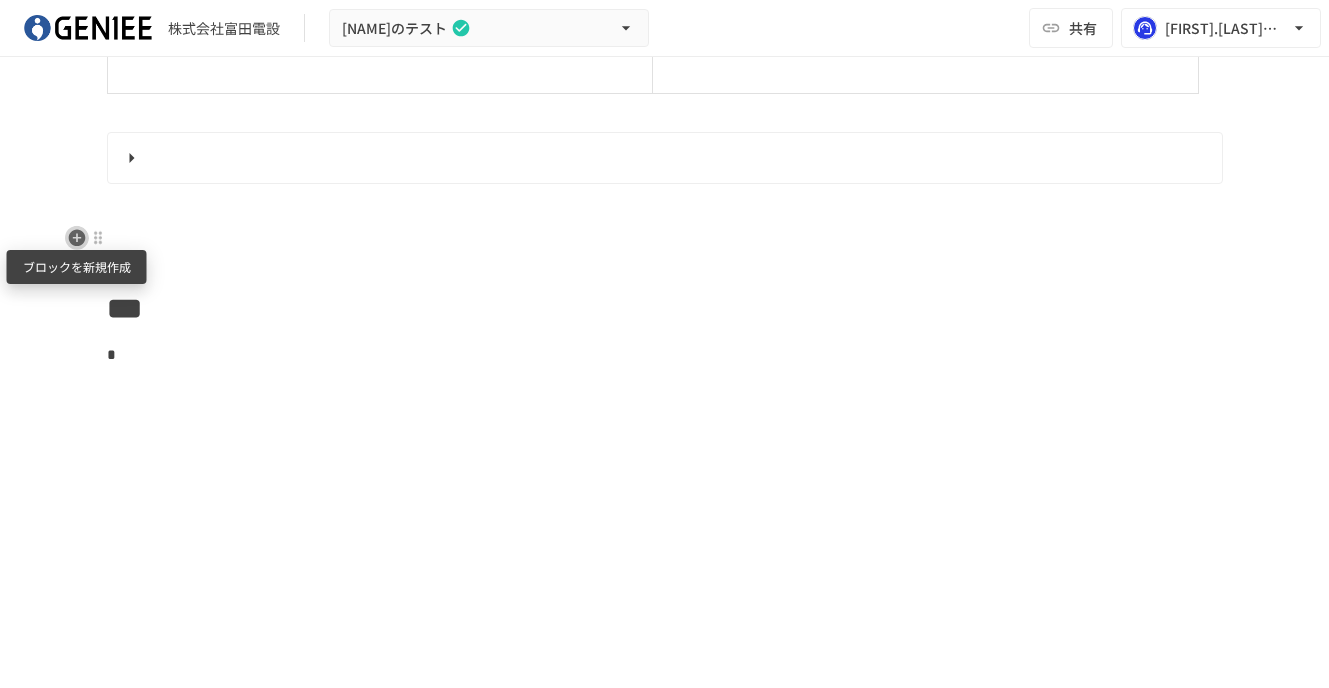 click 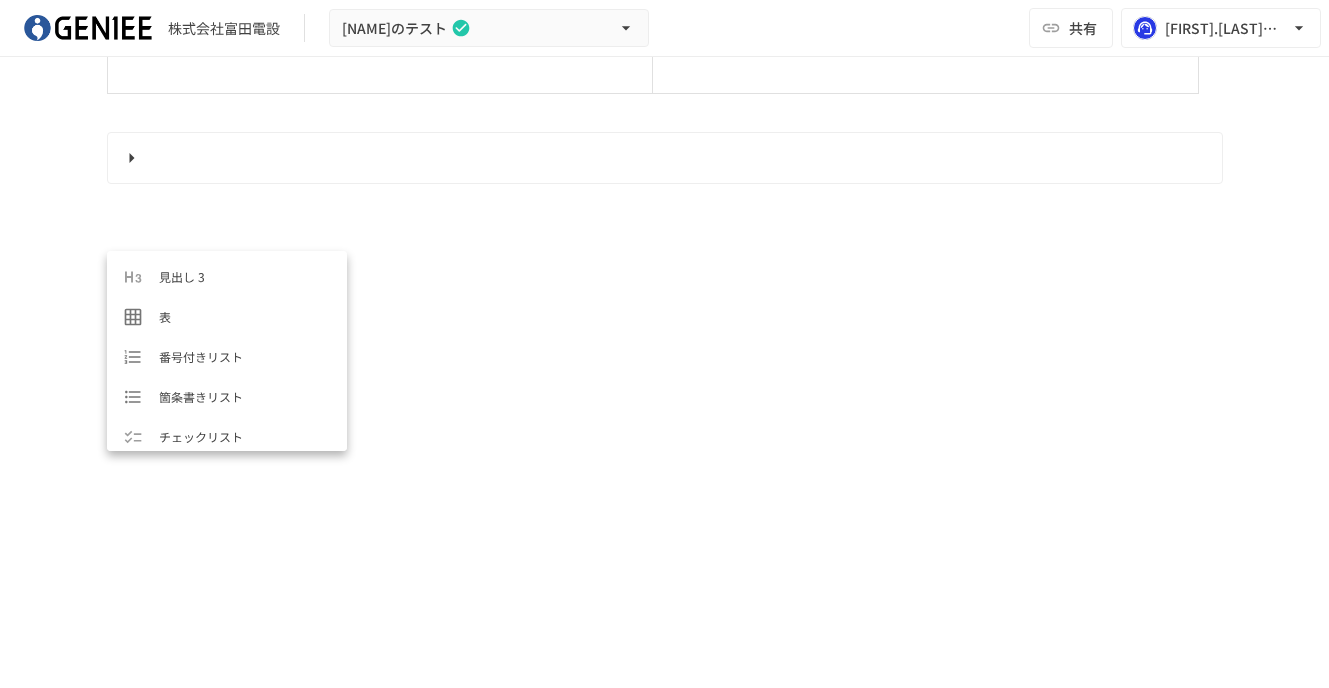 scroll, scrollTop: 0, scrollLeft: 0, axis: both 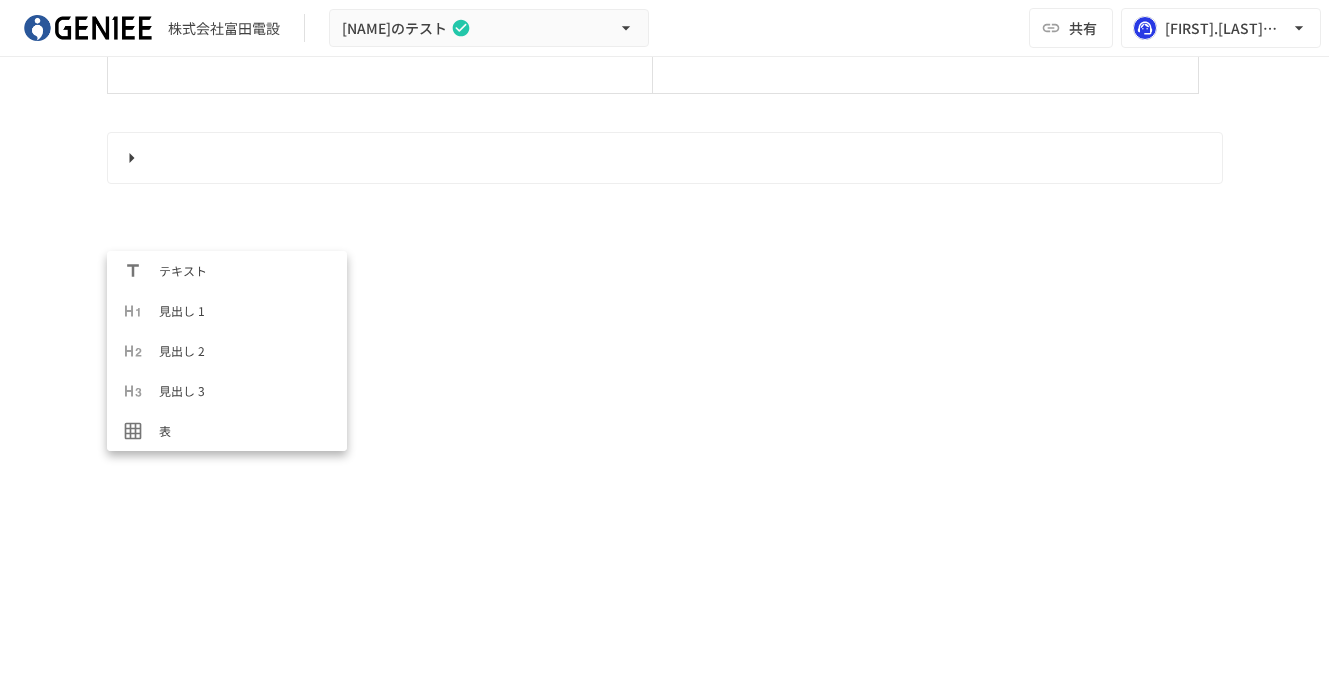 click on "**********" at bounding box center (665, -217) 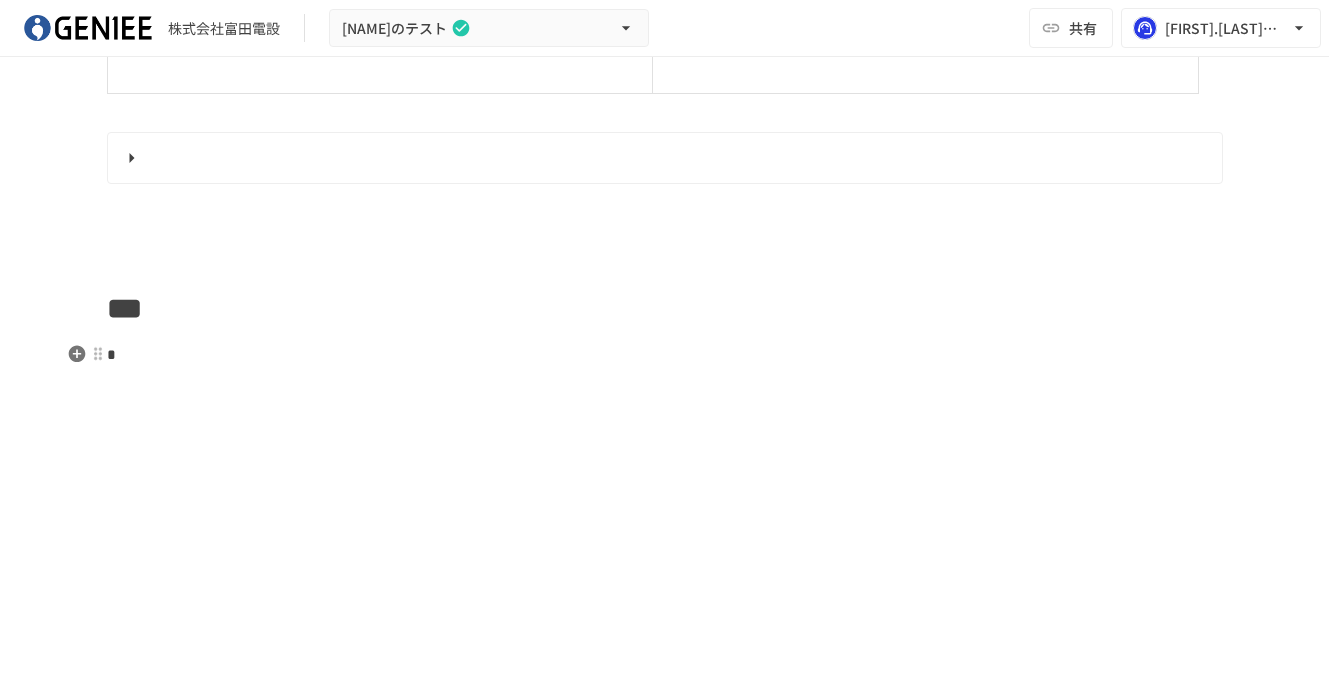 click on "*" at bounding box center (665, 355) 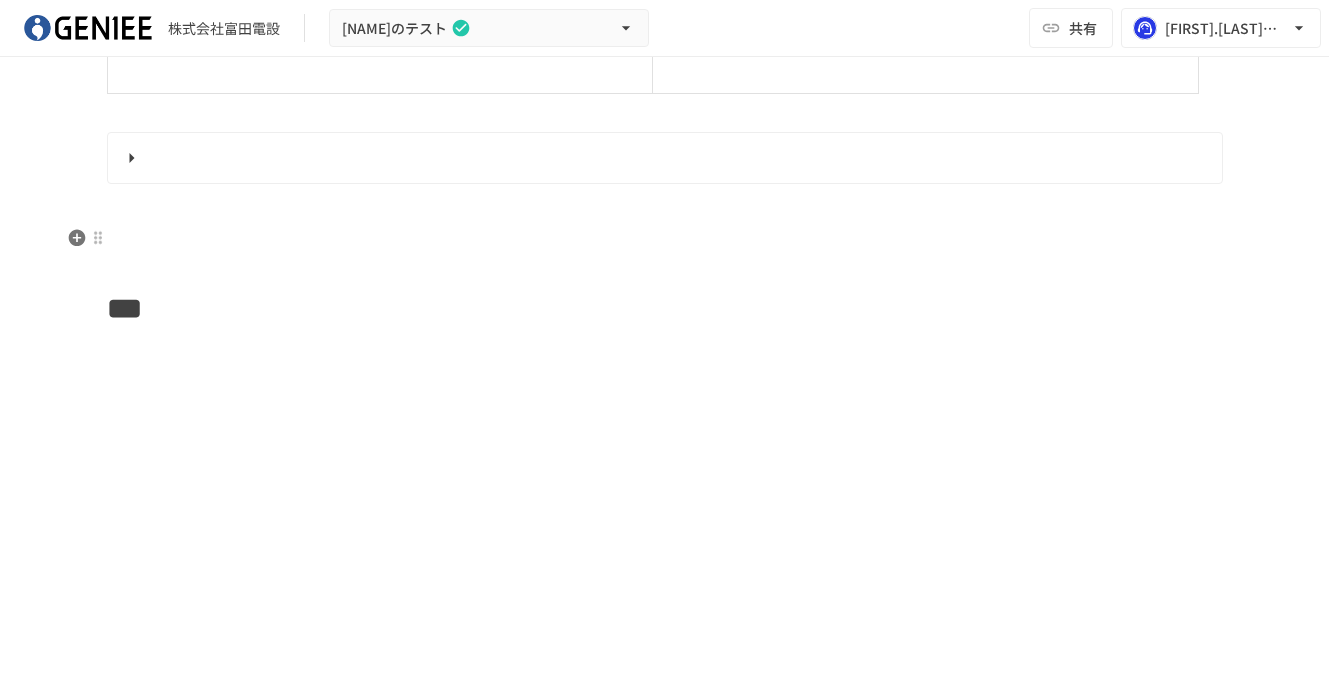 click at bounding box center [665, 239] 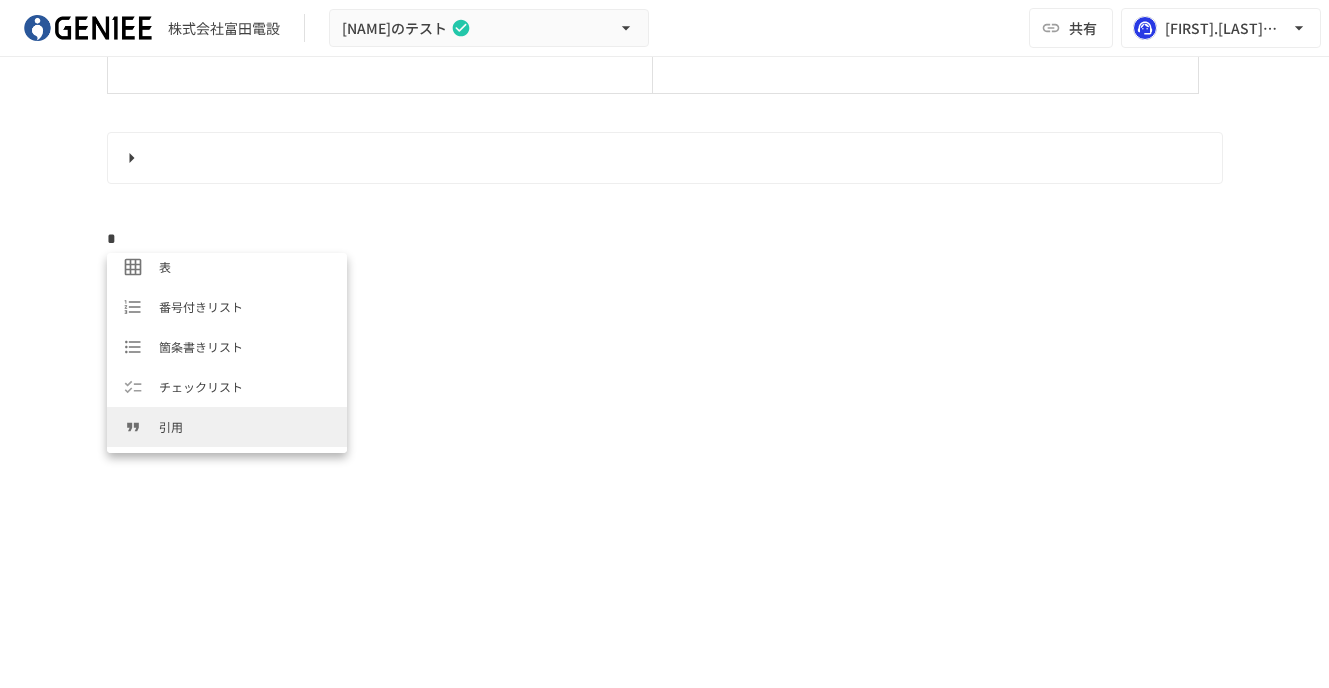 scroll, scrollTop: 192, scrollLeft: 0, axis: vertical 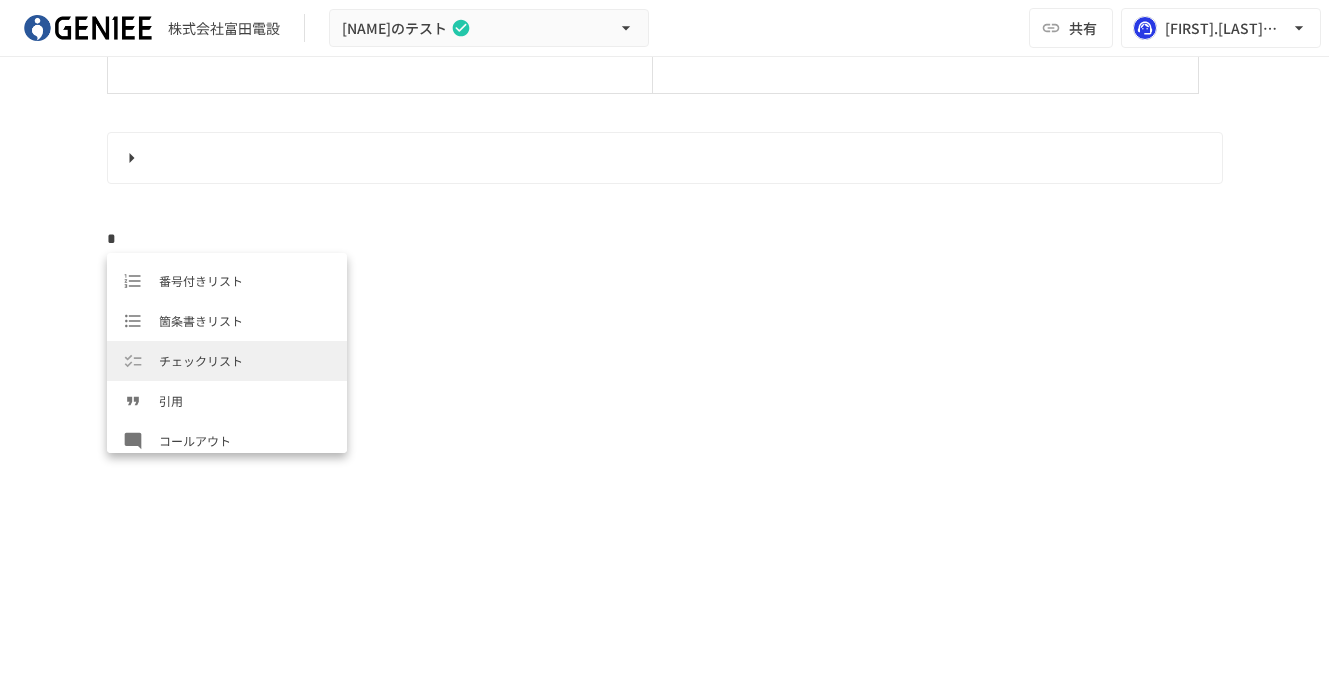 click on "チェックリスト" at bounding box center [245, 360] 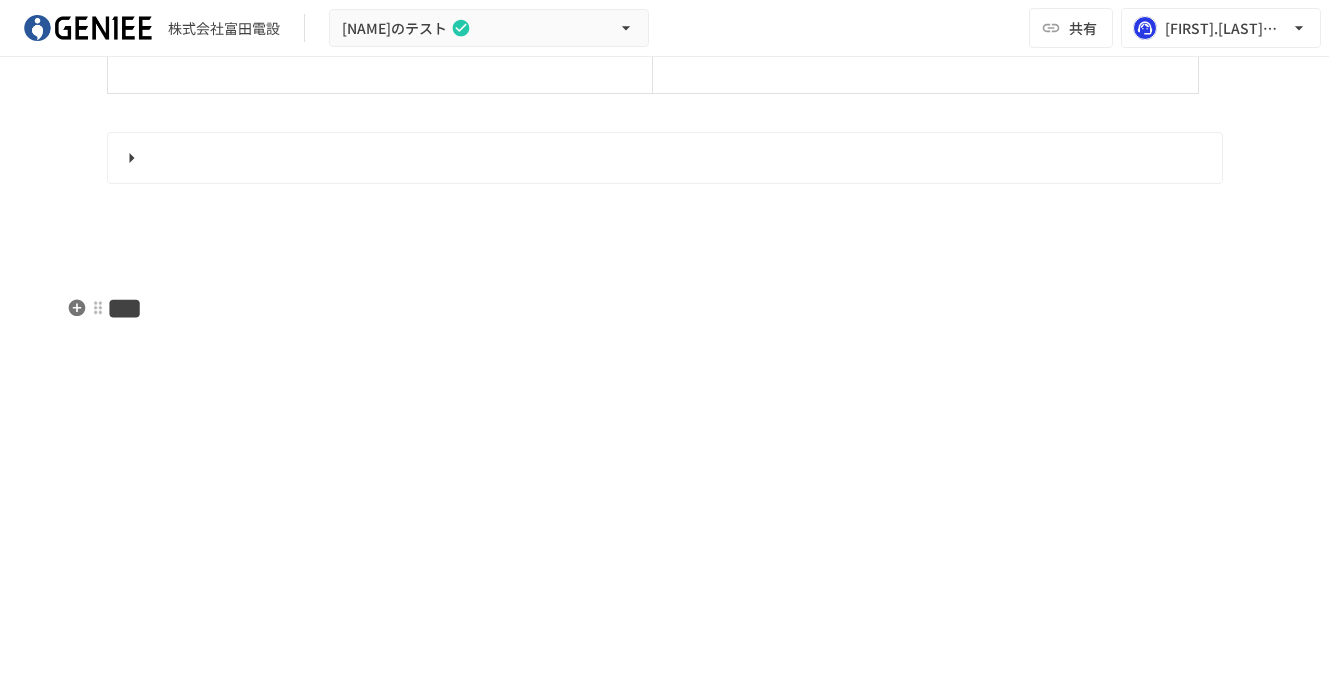 click on "**********" at bounding box center (665, -371) 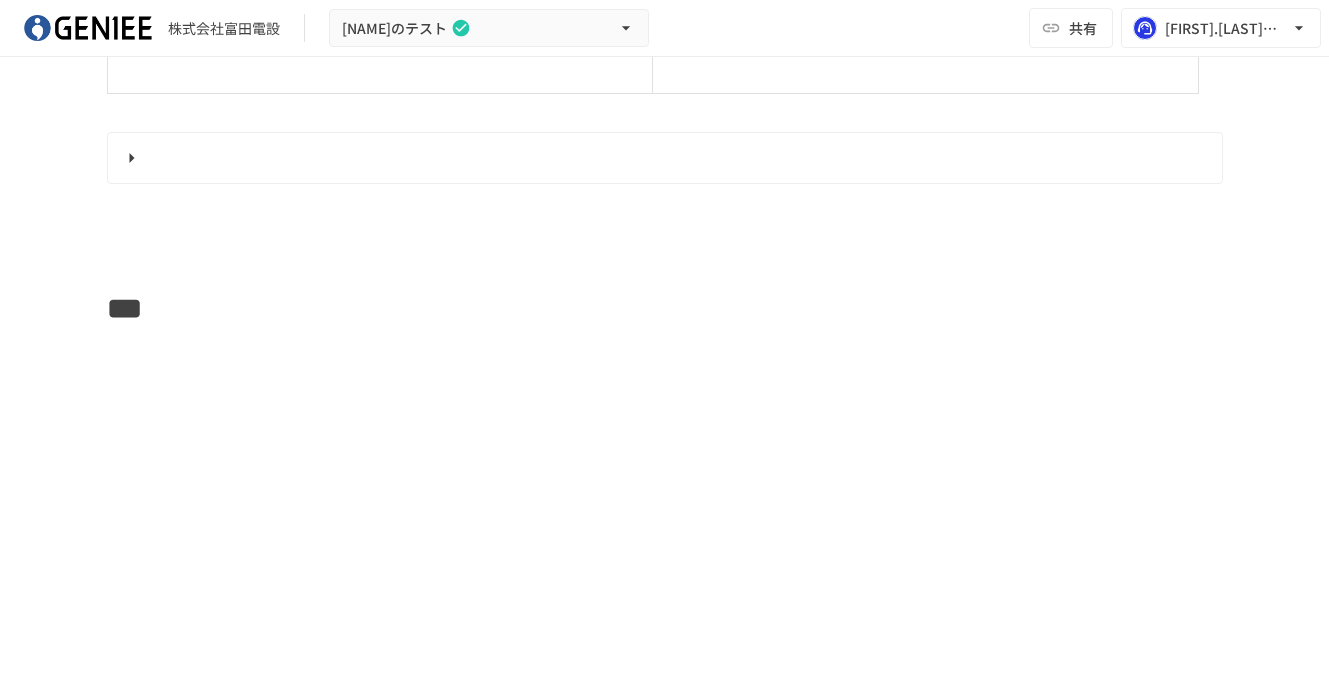 click at bounding box center [665, 239] 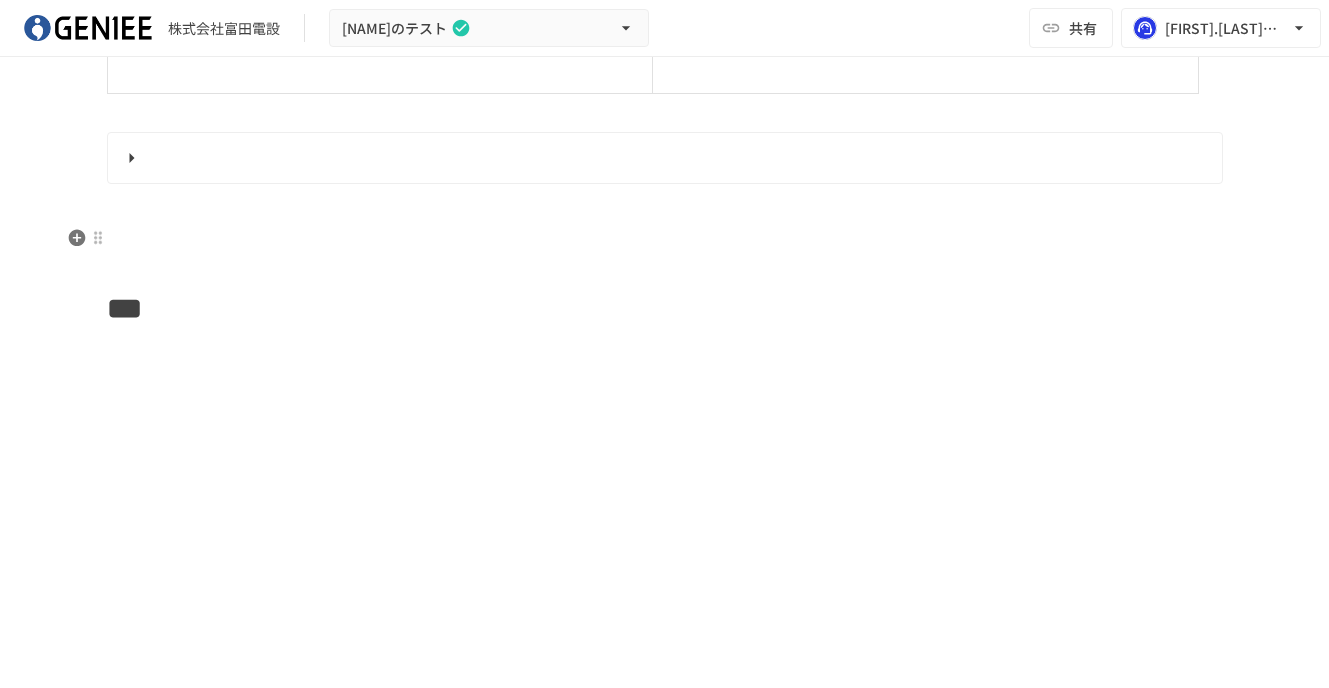 click on "**********" at bounding box center [665, -371] 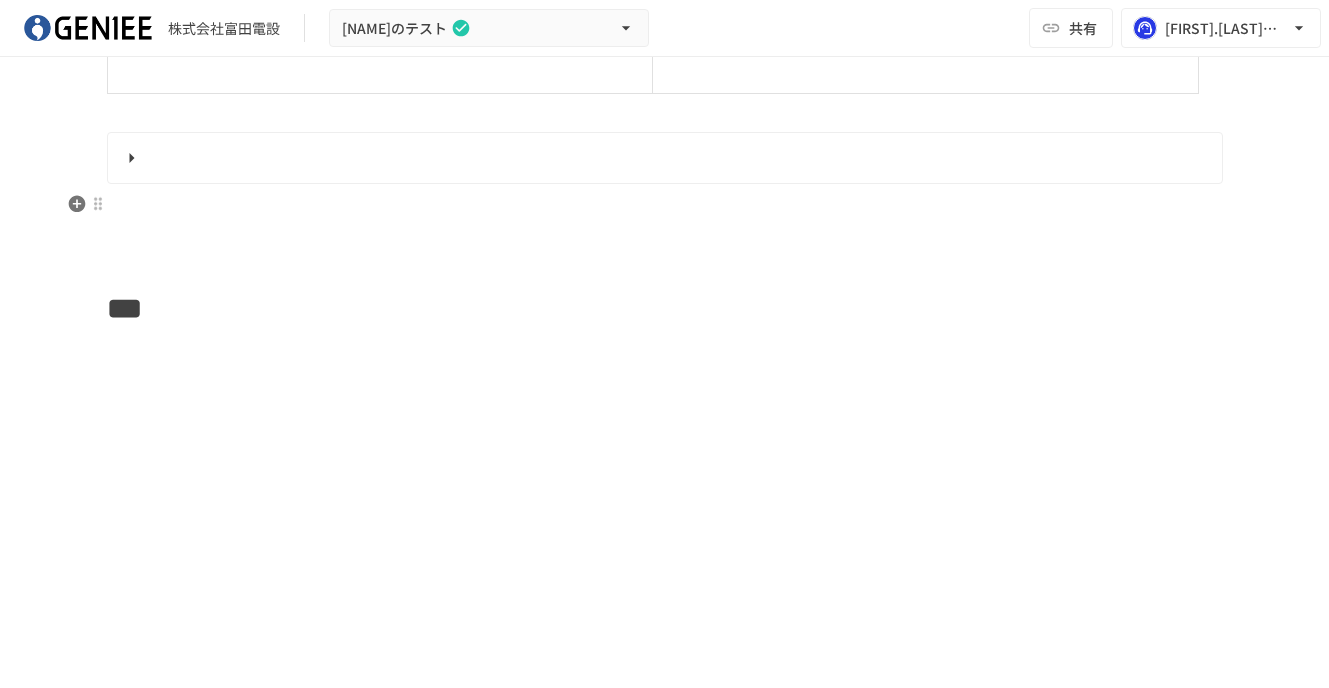 click at bounding box center (665, 205) 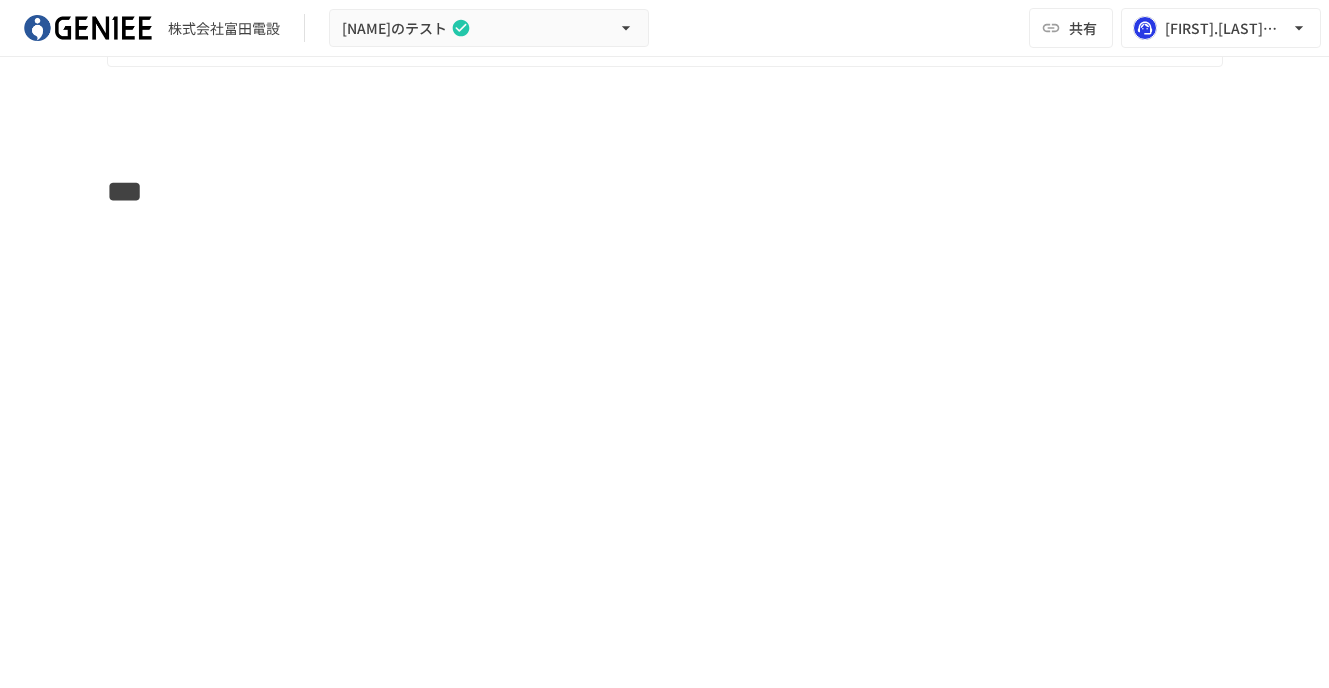 scroll, scrollTop: 1538, scrollLeft: 0, axis: vertical 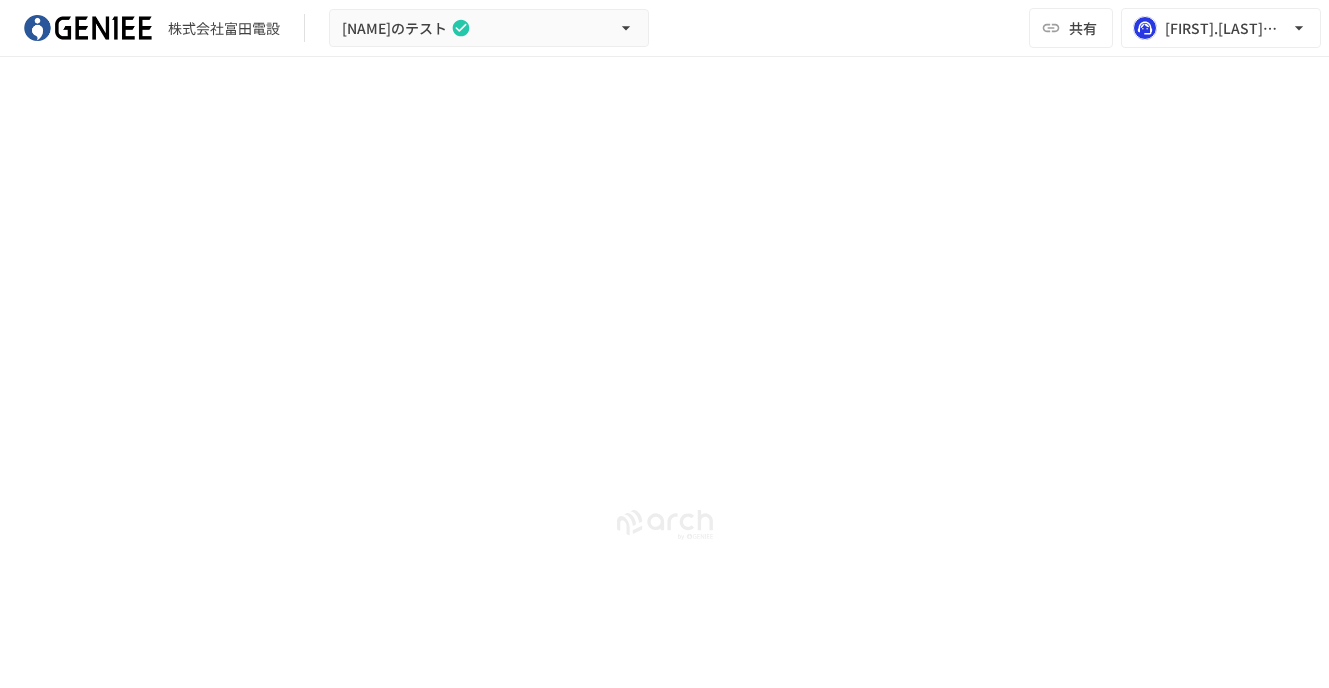 click at bounding box center (664, 528) 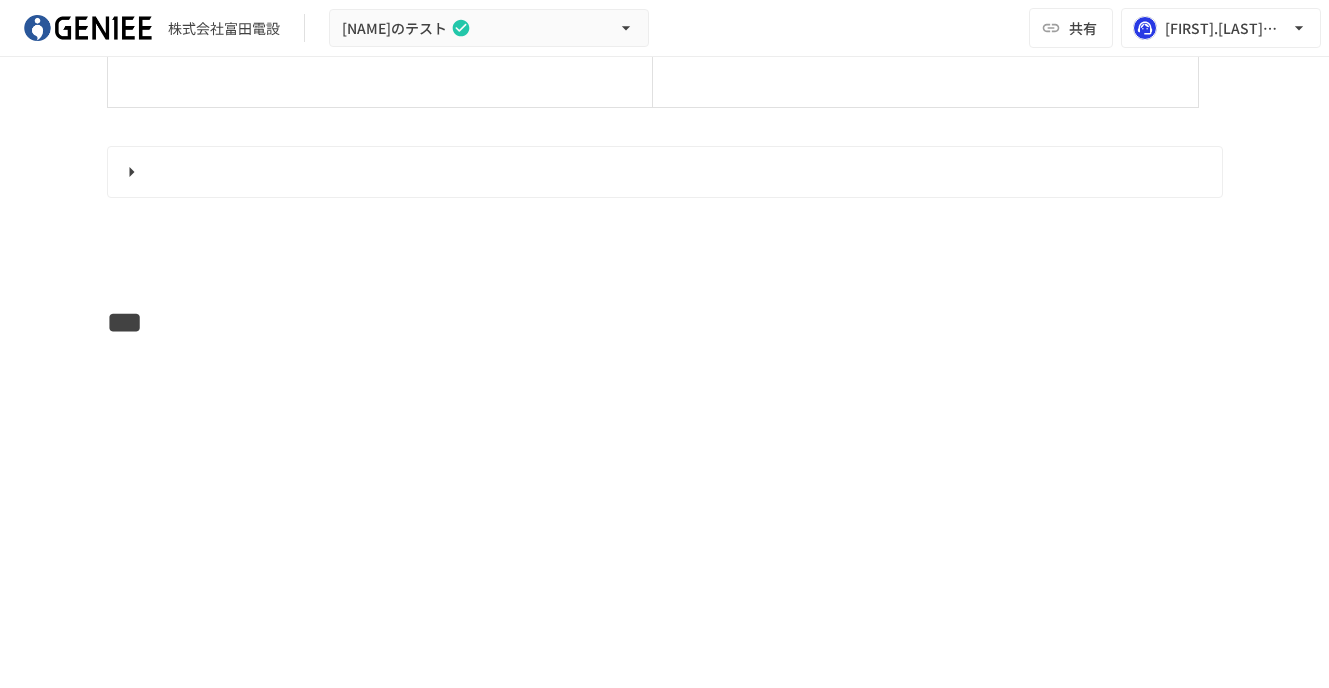 scroll, scrollTop: 1184, scrollLeft: 0, axis: vertical 